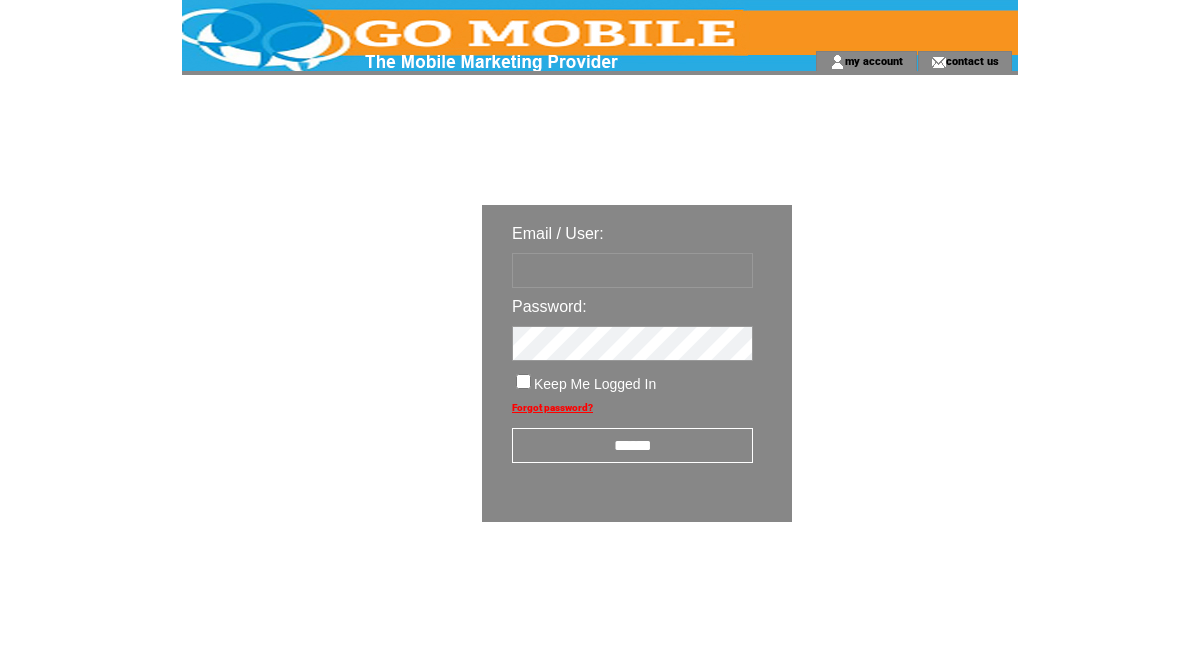 scroll, scrollTop: 0, scrollLeft: 0, axis: both 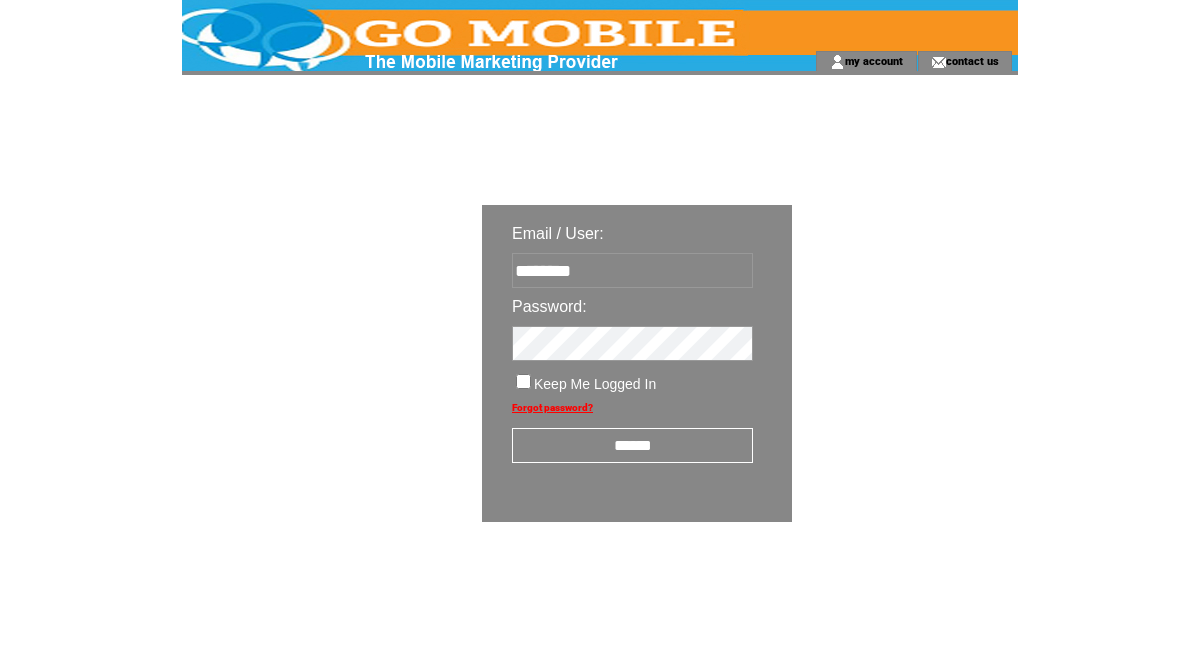 click on "******" at bounding box center (632, 445) 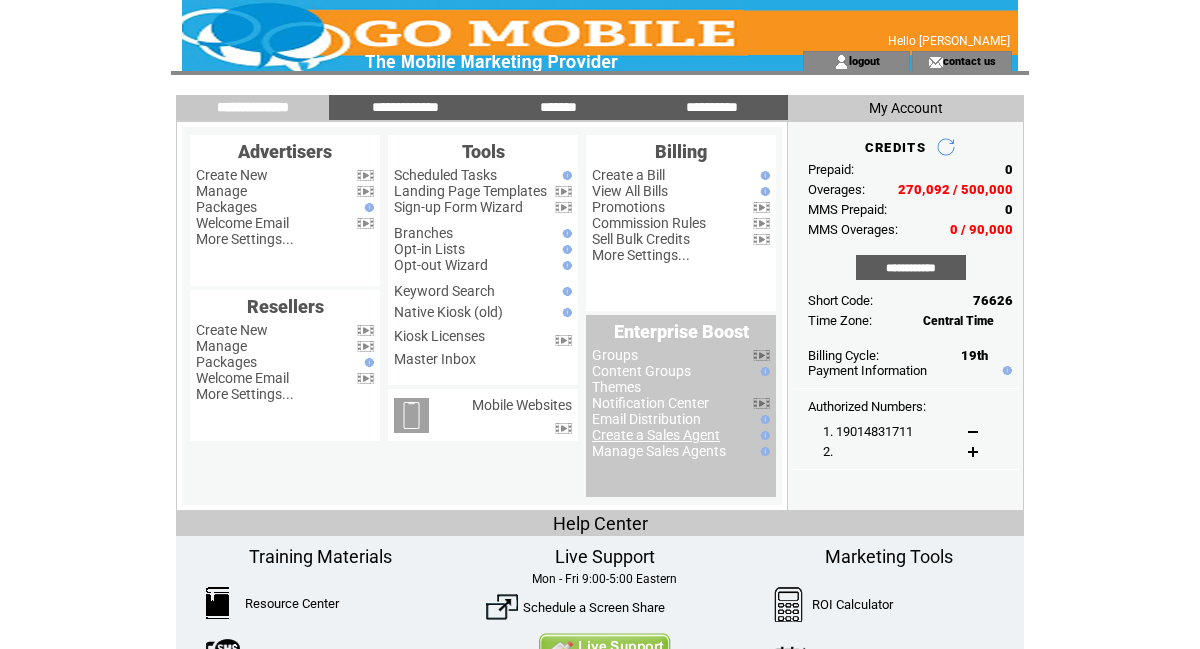 scroll, scrollTop: 0, scrollLeft: 0, axis: both 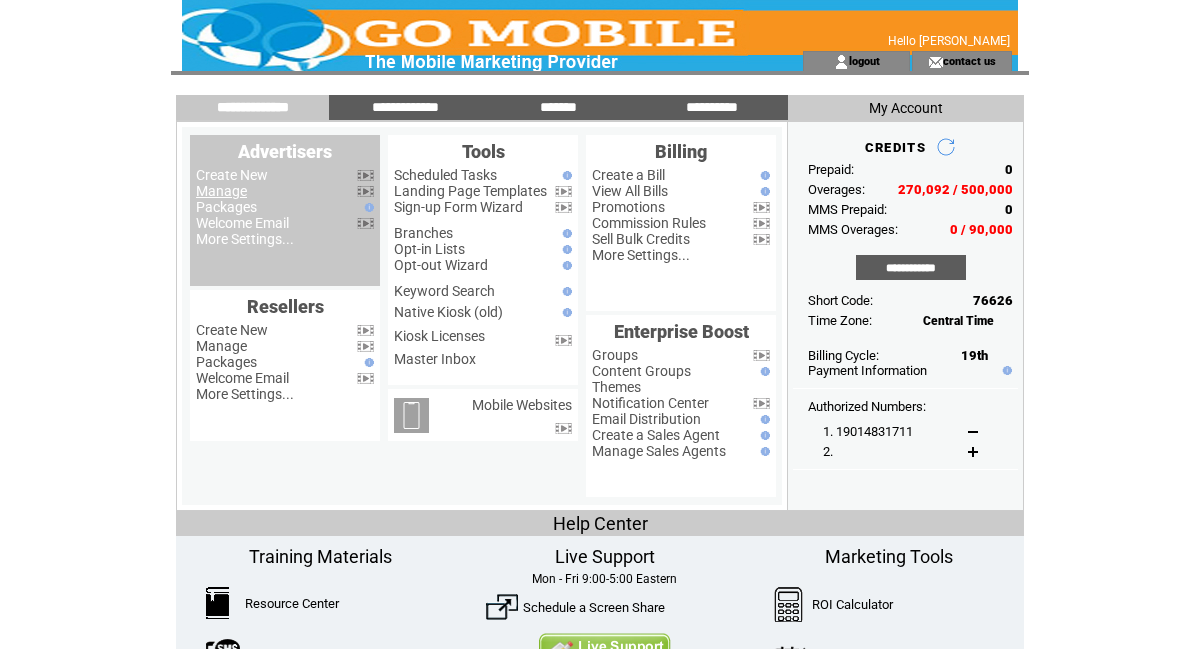 click on "Manage" at bounding box center [221, 191] 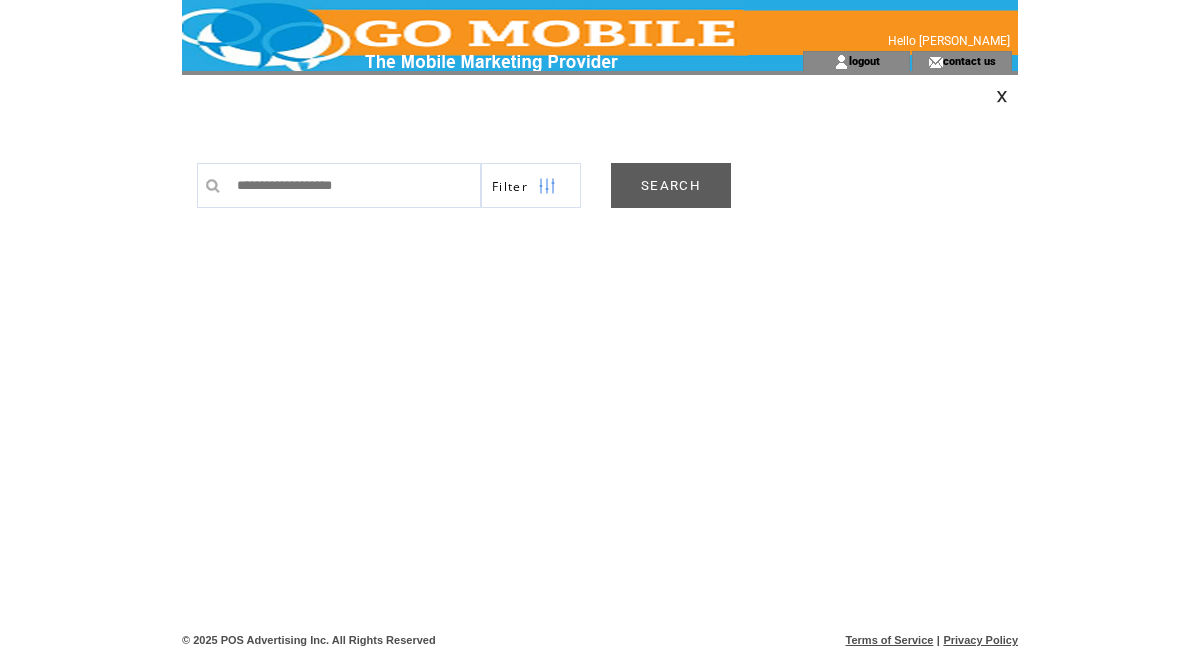 scroll, scrollTop: 0, scrollLeft: 0, axis: both 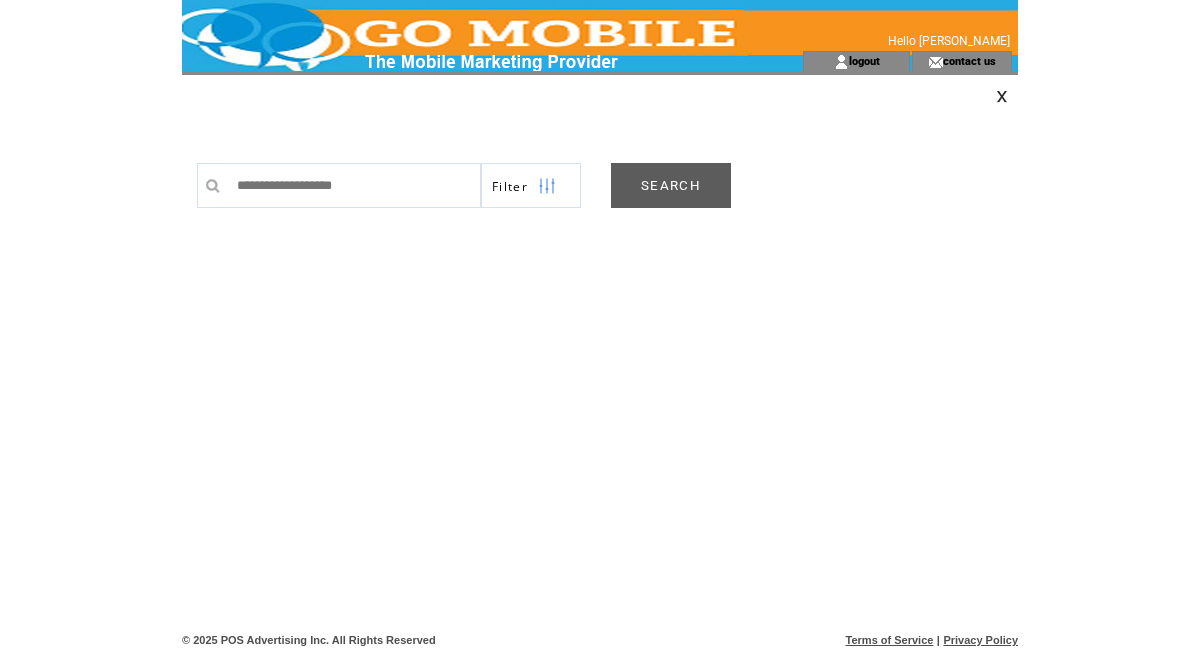 click at bounding box center (354, 185) 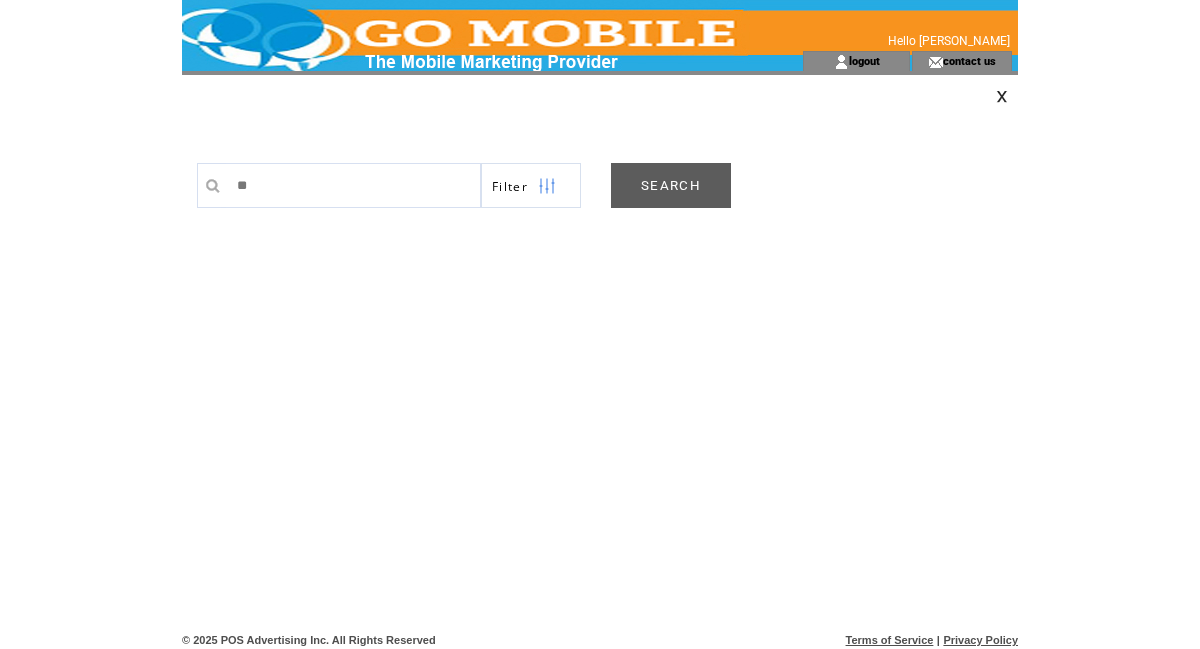 click on "SEARCH" at bounding box center (671, 185) 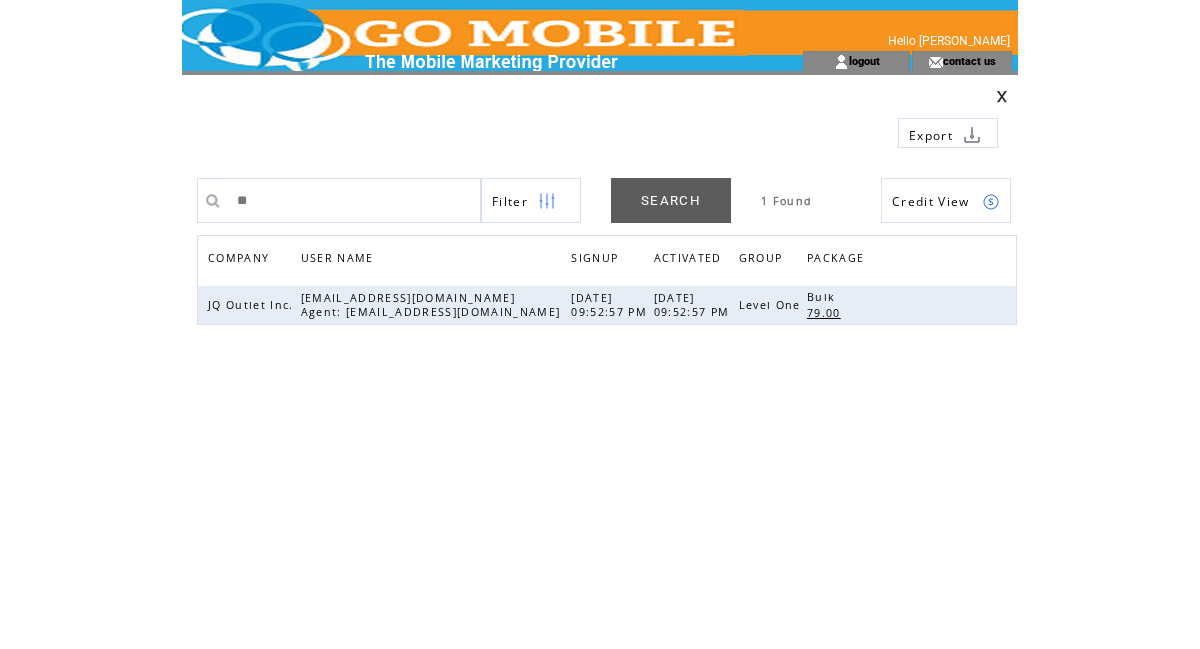 scroll, scrollTop: 0, scrollLeft: 0, axis: both 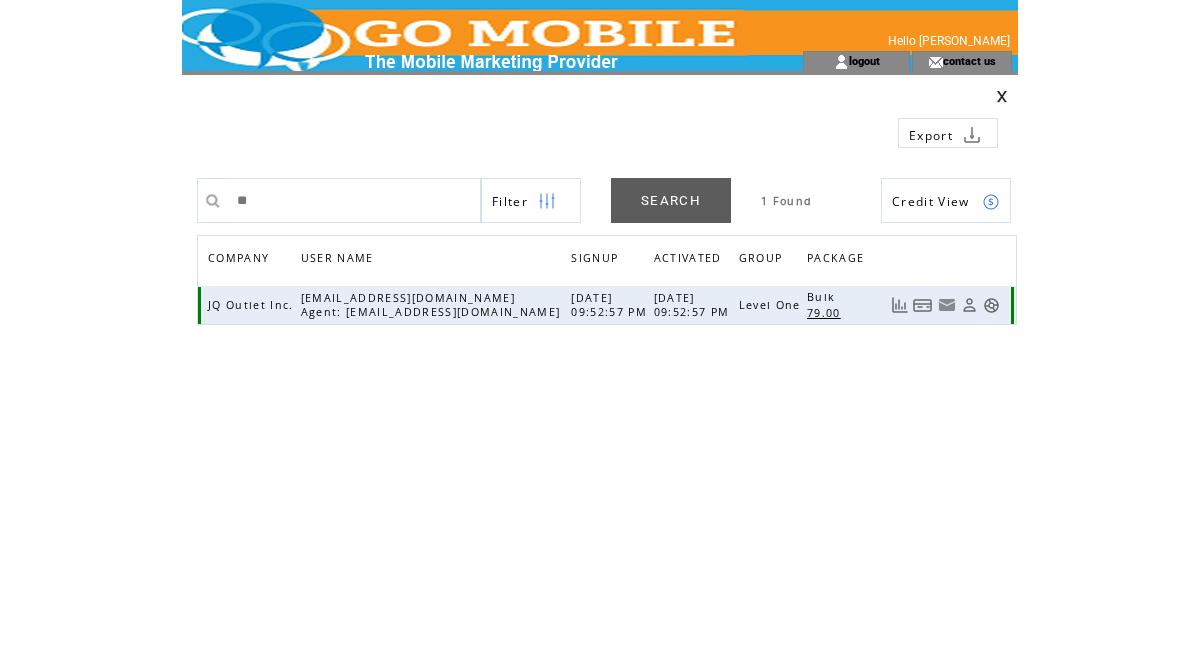 click at bounding box center [991, 305] 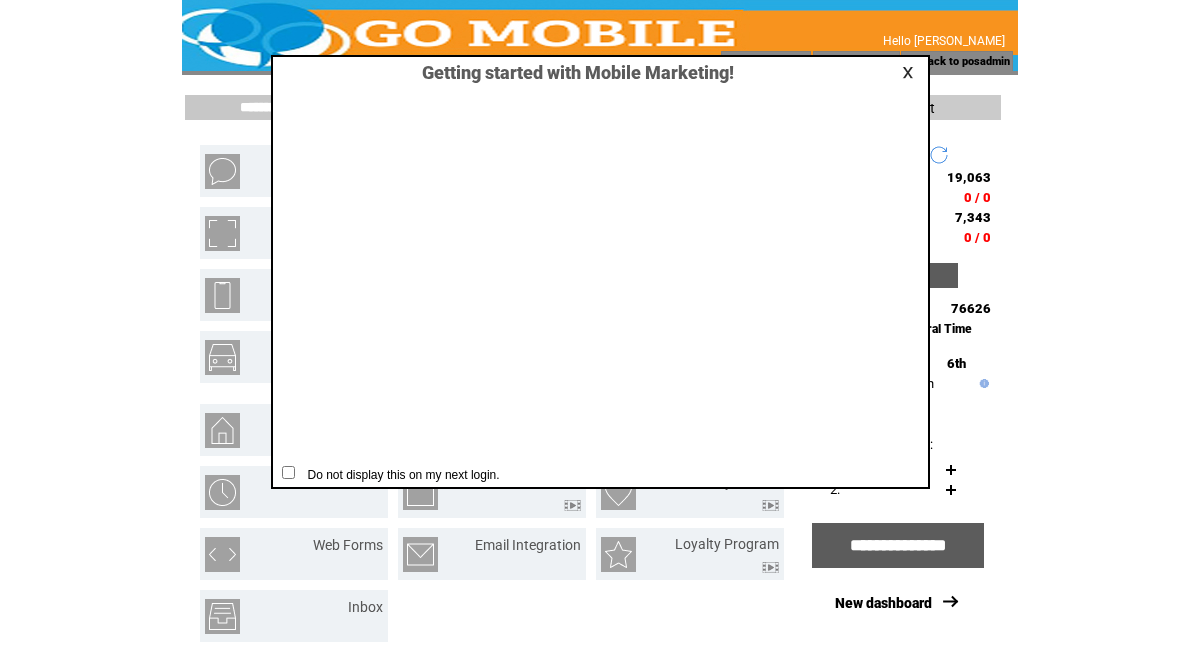 scroll, scrollTop: 0, scrollLeft: 0, axis: both 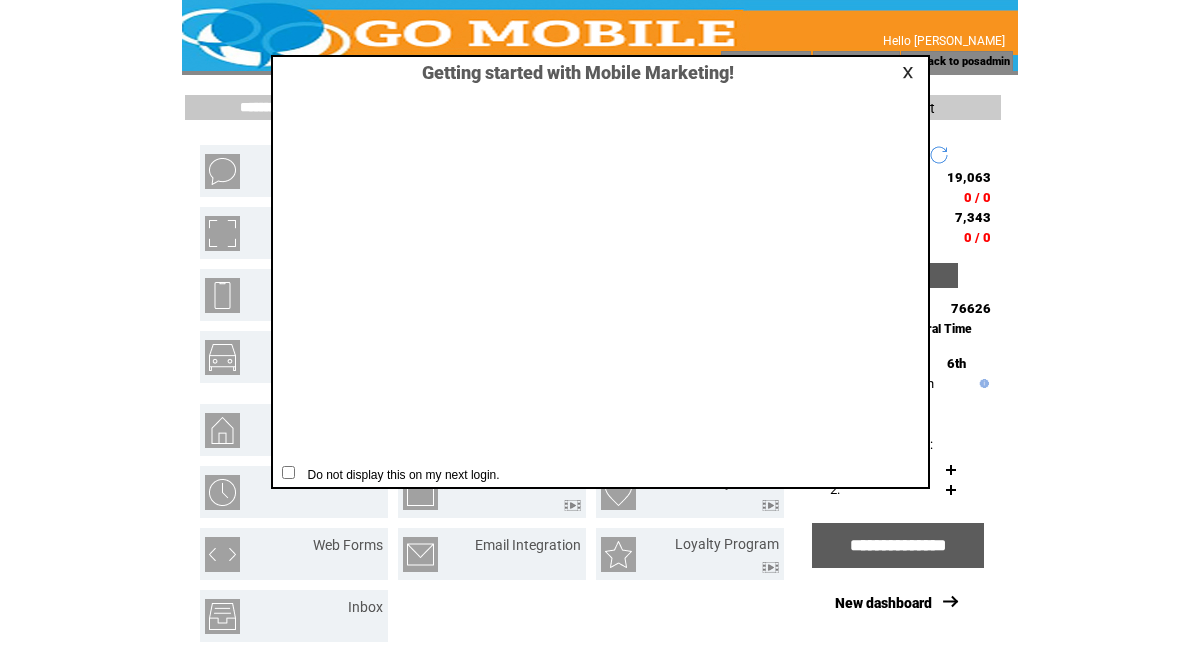 click at bounding box center [911, 72] 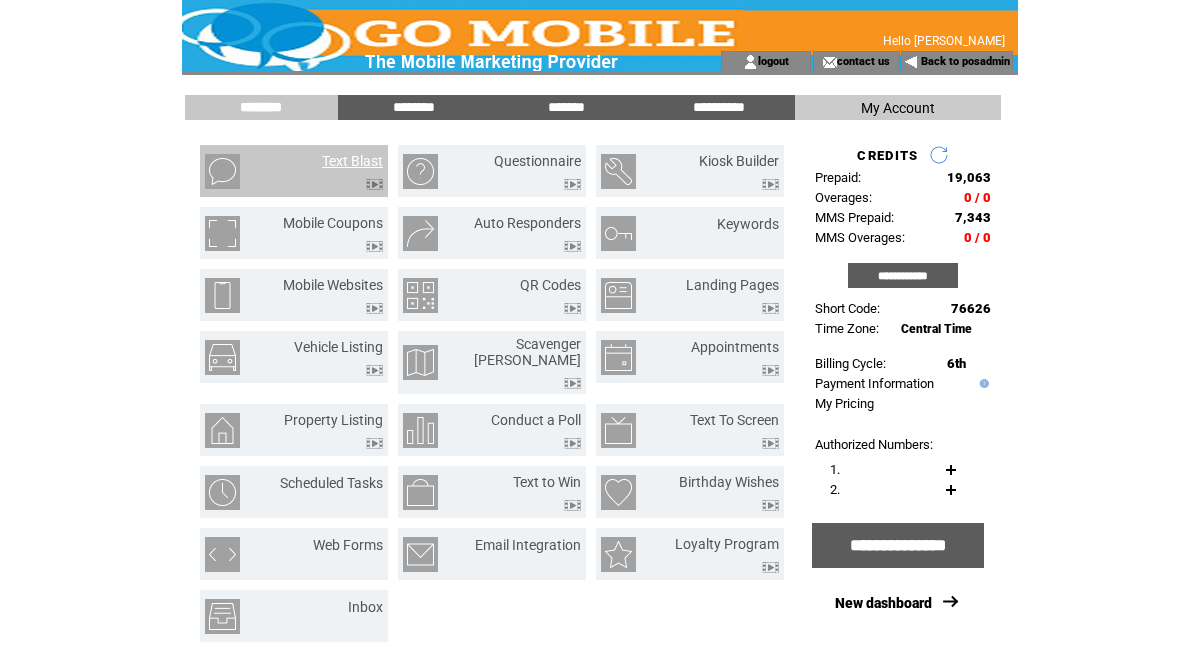 click on "Text Blast" at bounding box center [352, 161] 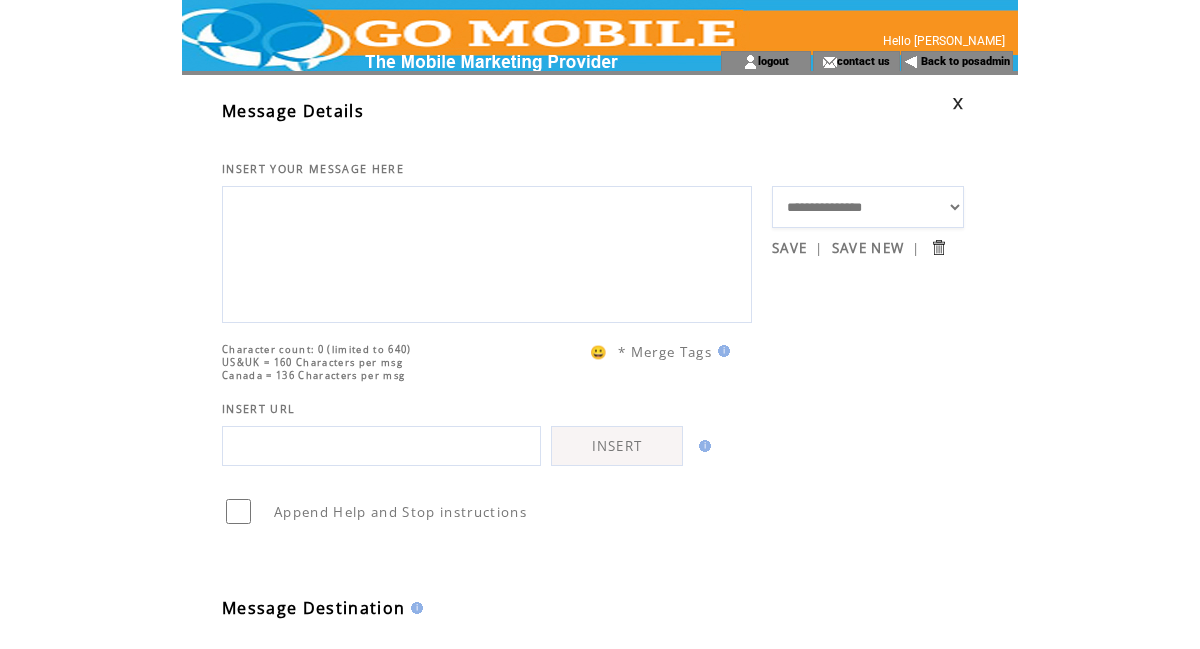 scroll, scrollTop: 0, scrollLeft: 0, axis: both 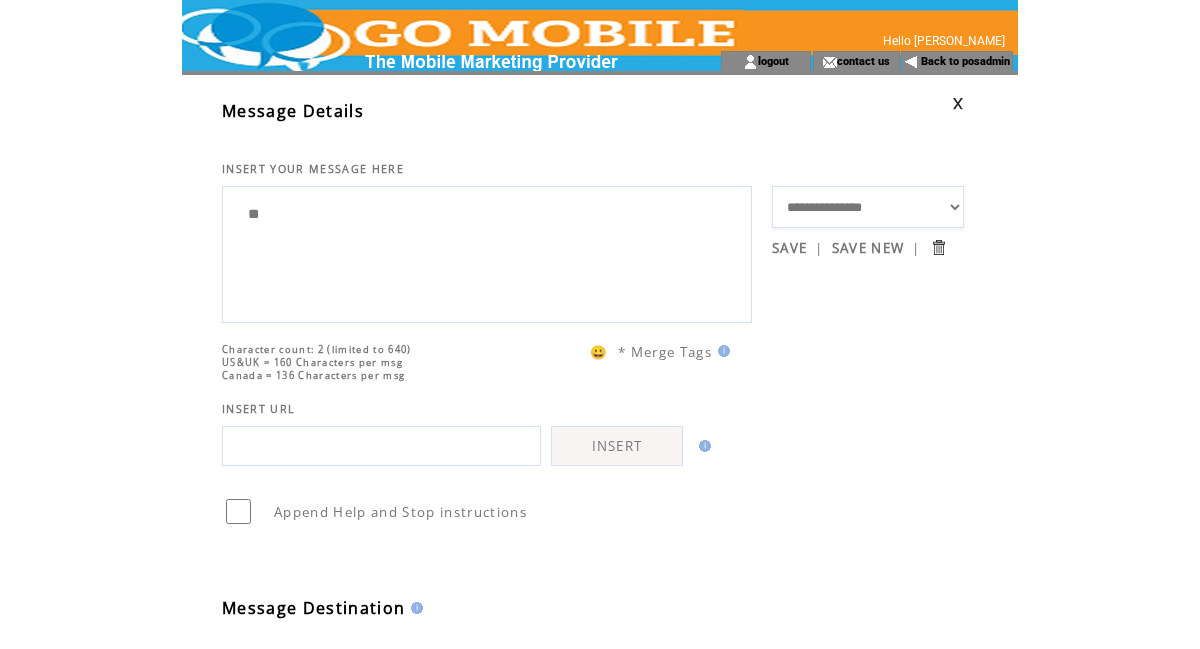 type on "*" 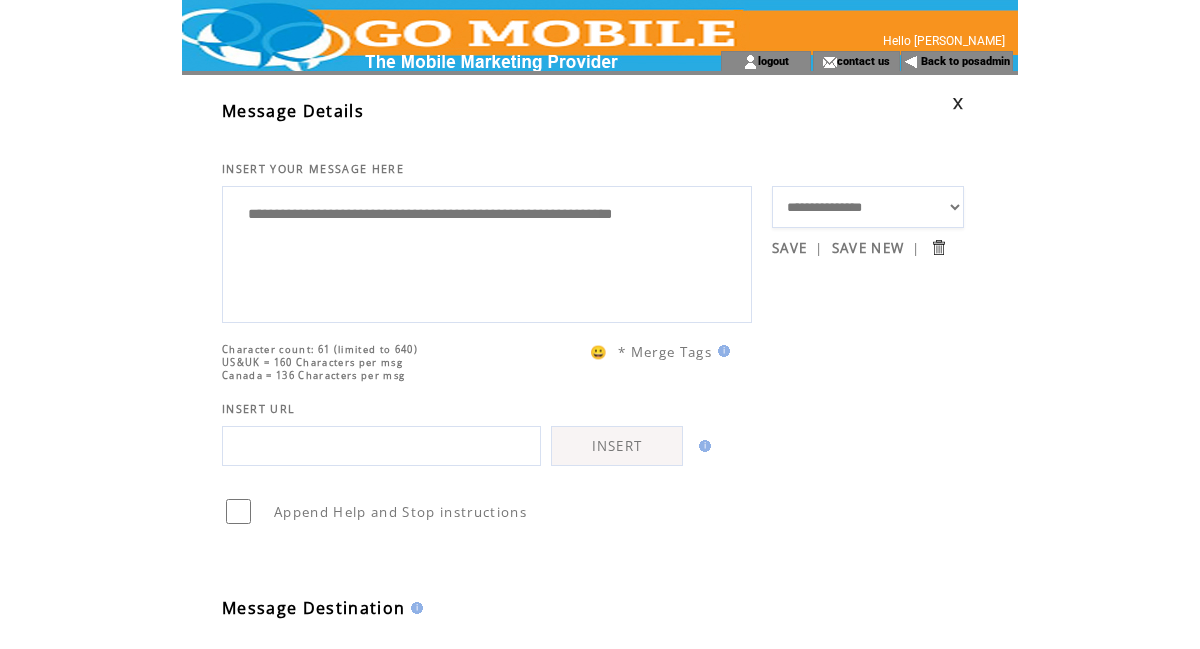 click on "**********" at bounding box center [487, 252] 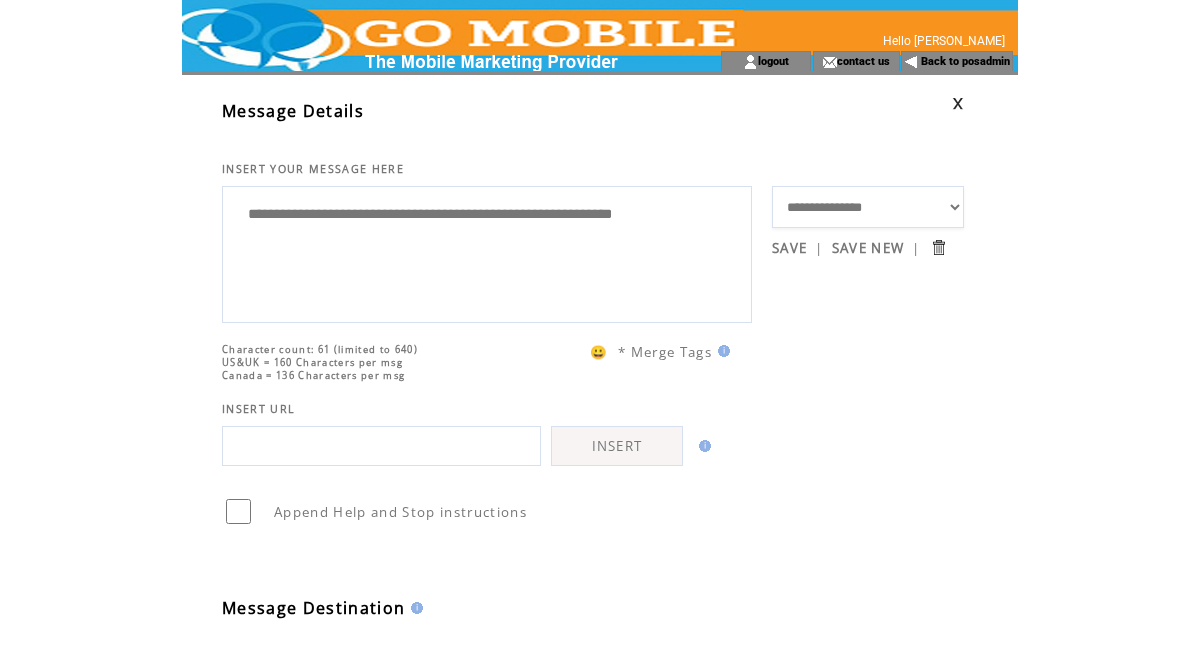 click on "**********" at bounding box center [487, 252] 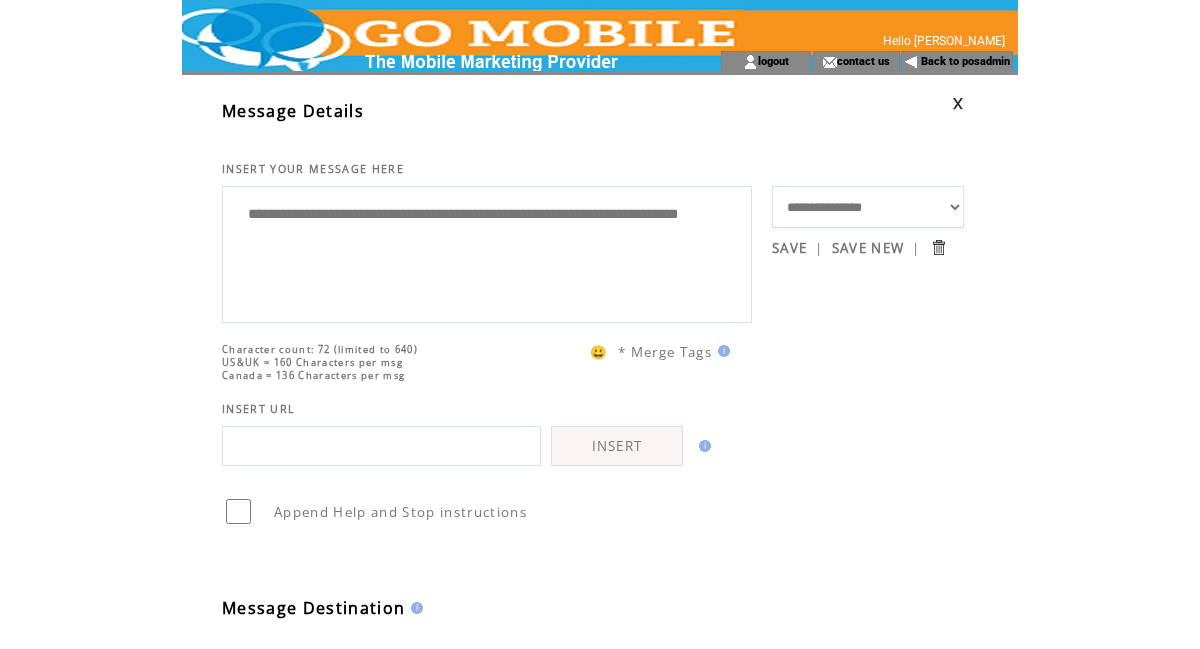 click on "**********" at bounding box center [487, 252] 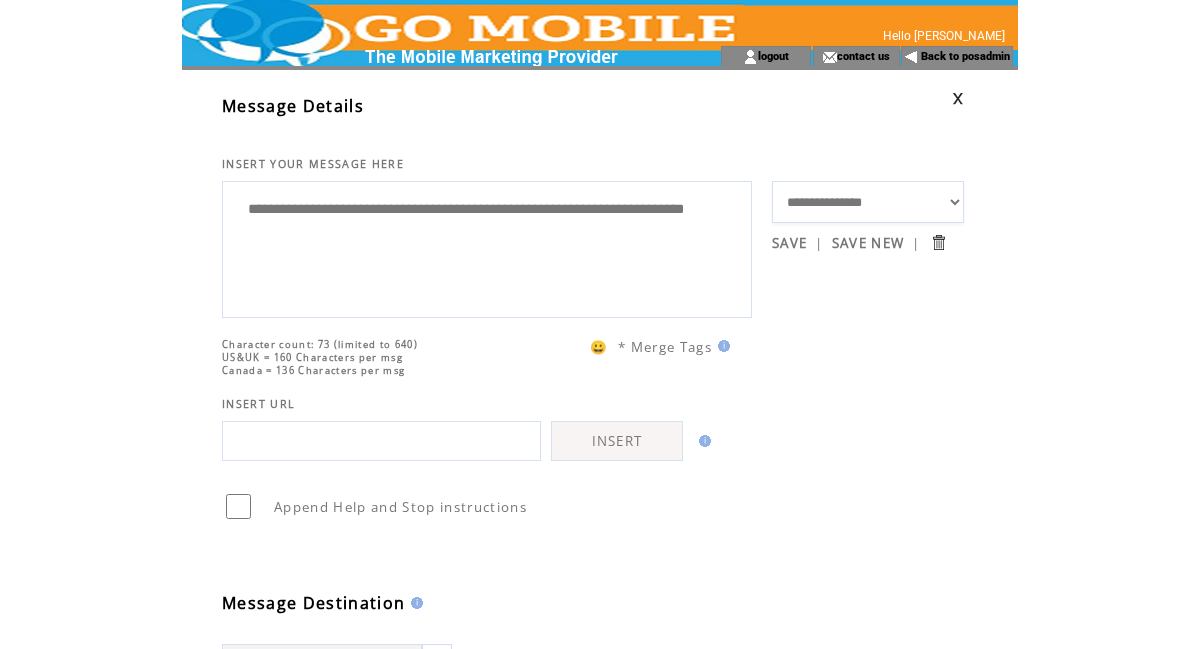 scroll, scrollTop: 0, scrollLeft: 0, axis: both 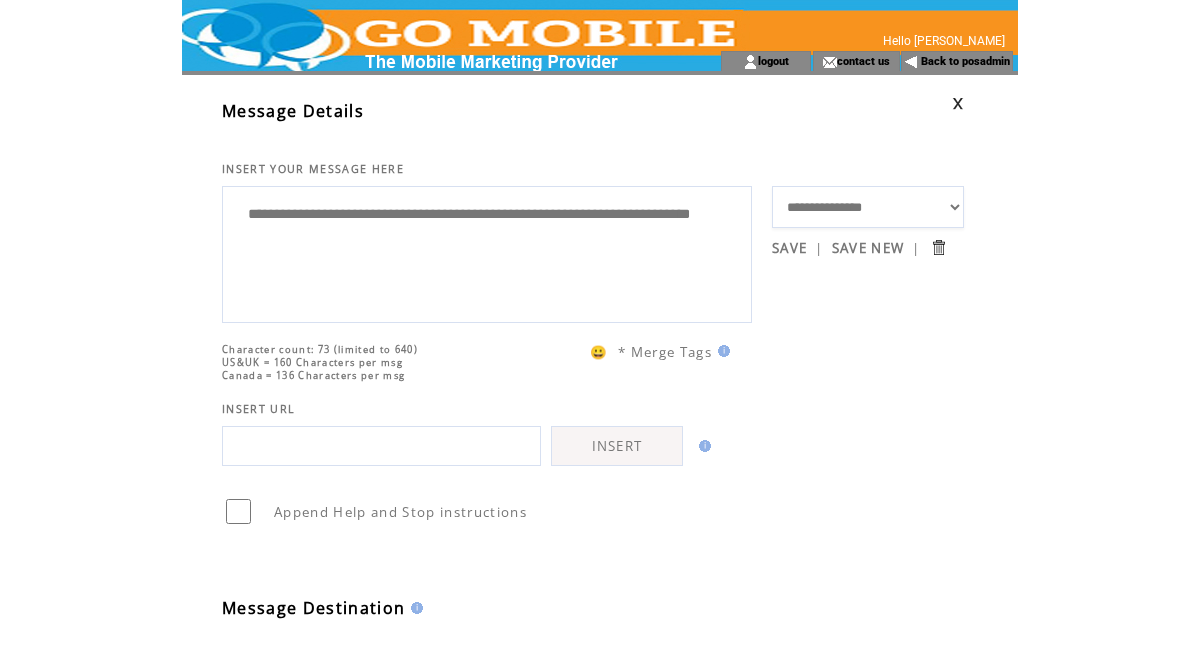 click on "**********" at bounding box center (487, 252) 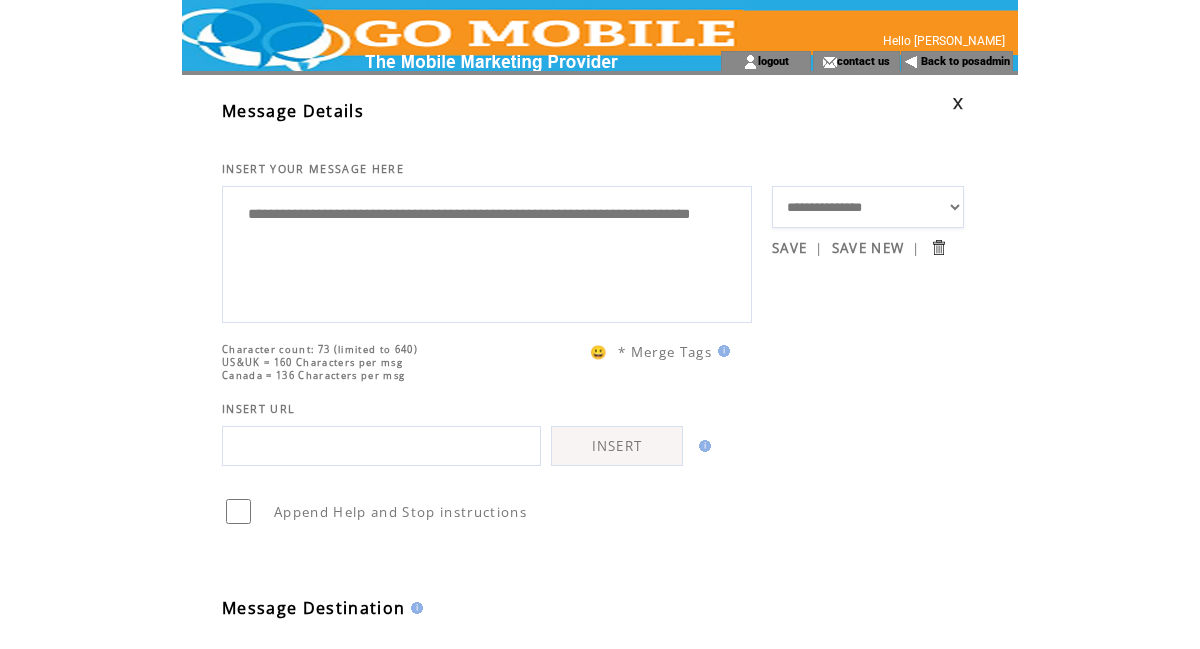 paste on "**********" 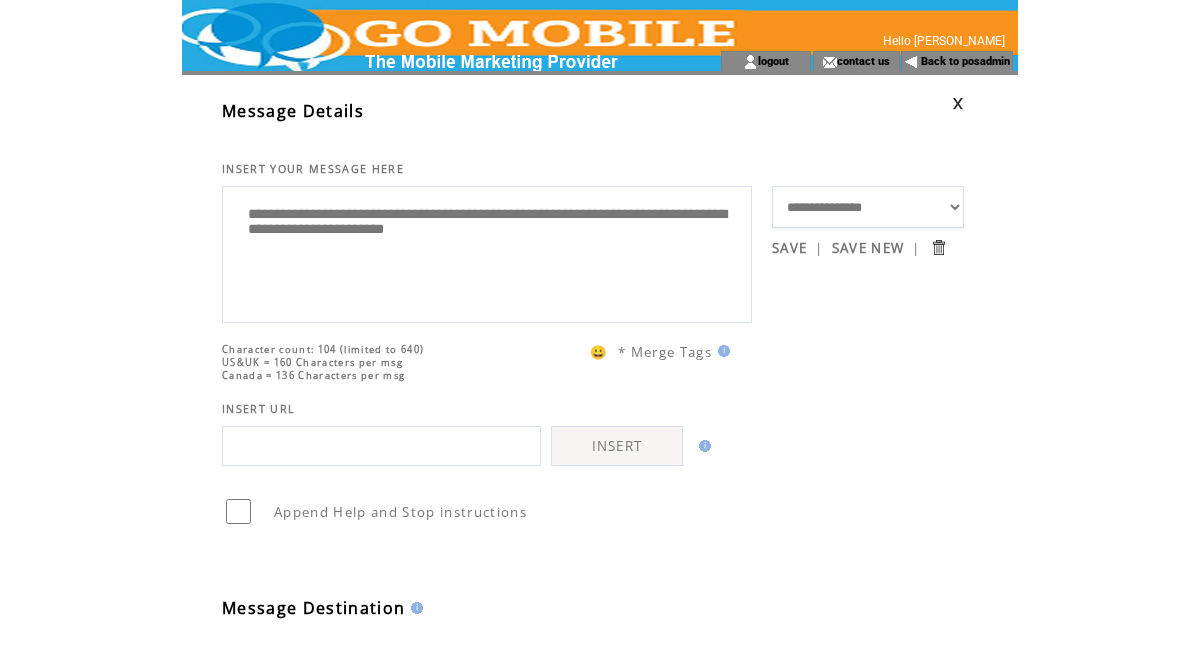 click on "**********" at bounding box center (487, 252) 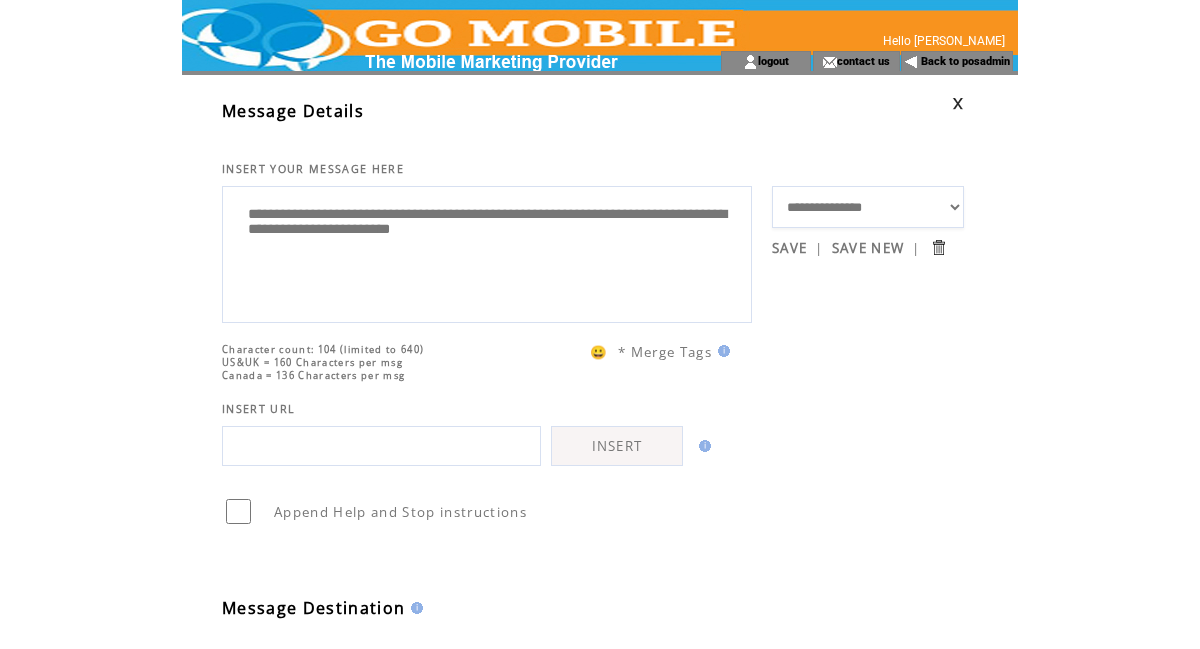 type on "**********" 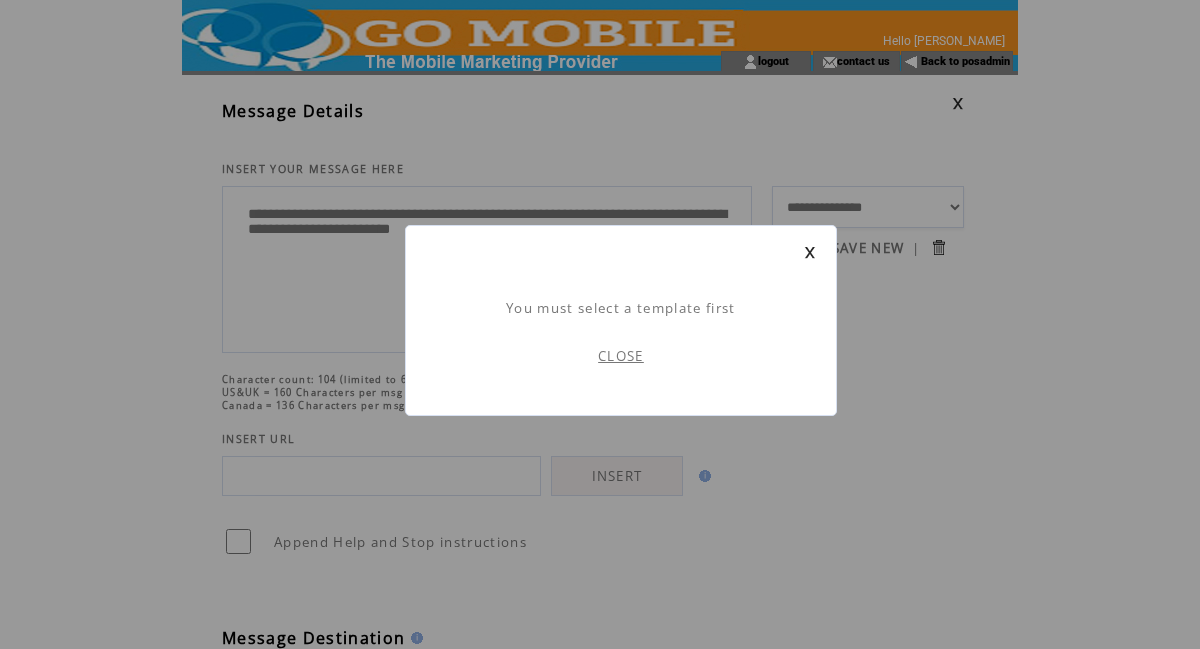 scroll, scrollTop: 1, scrollLeft: 0, axis: vertical 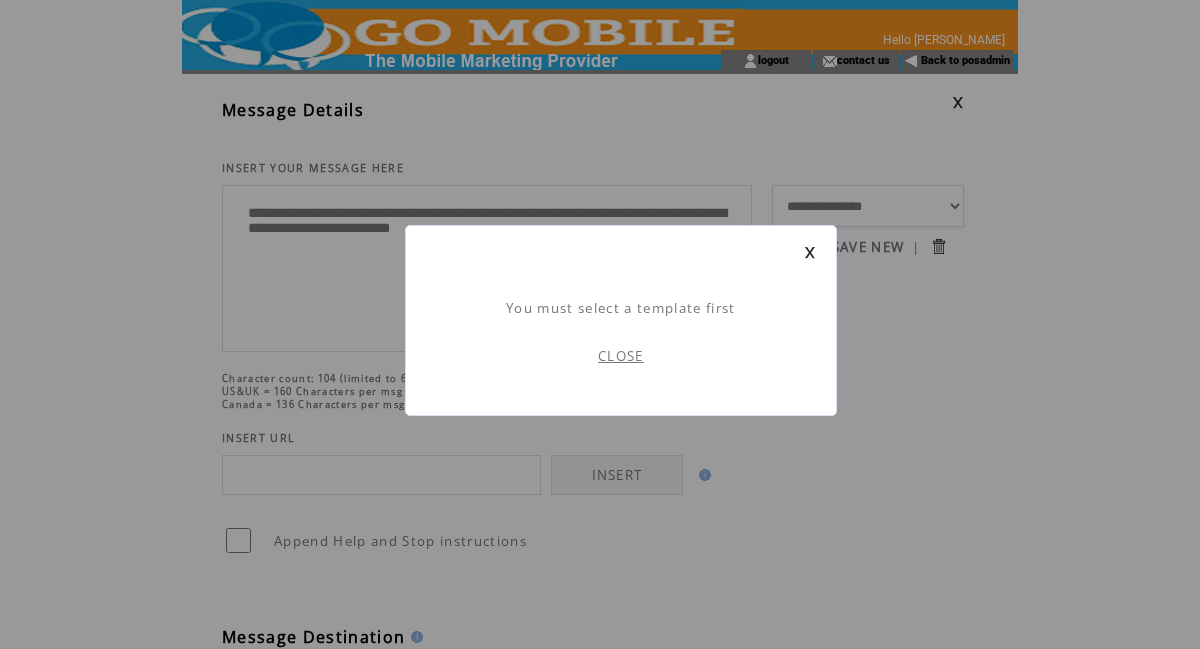 click on "You must select a template first
CLOSE" at bounding box center [600, 720] 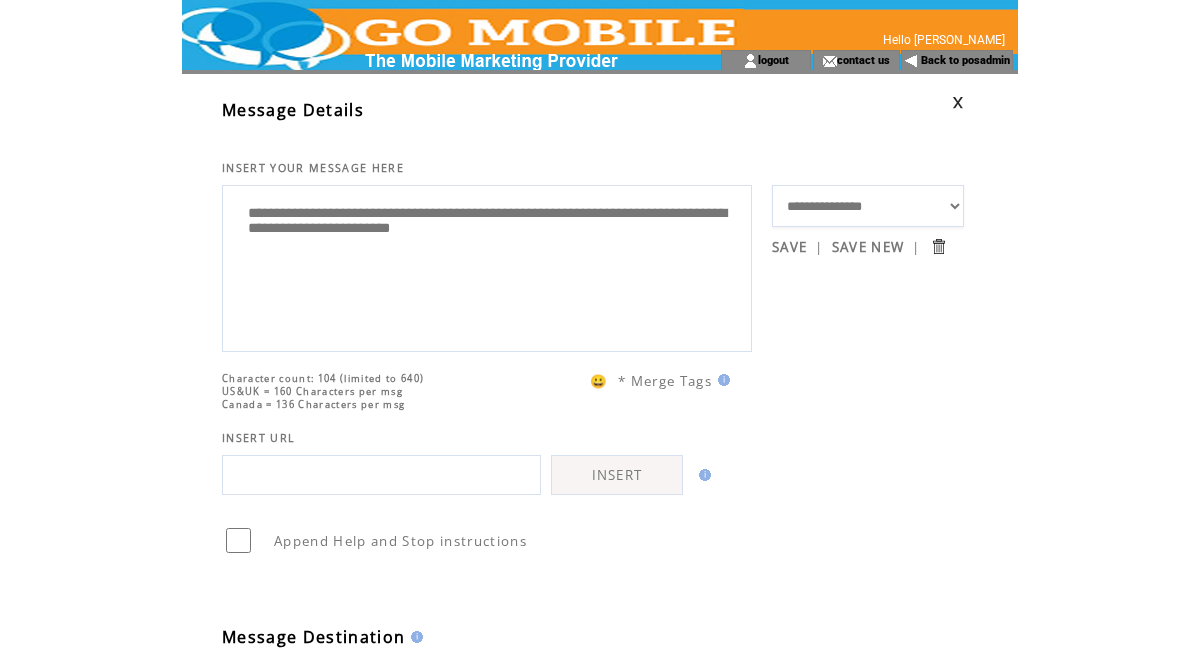 scroll, scrollTop: 0, scrollLeft: 0, axis: both 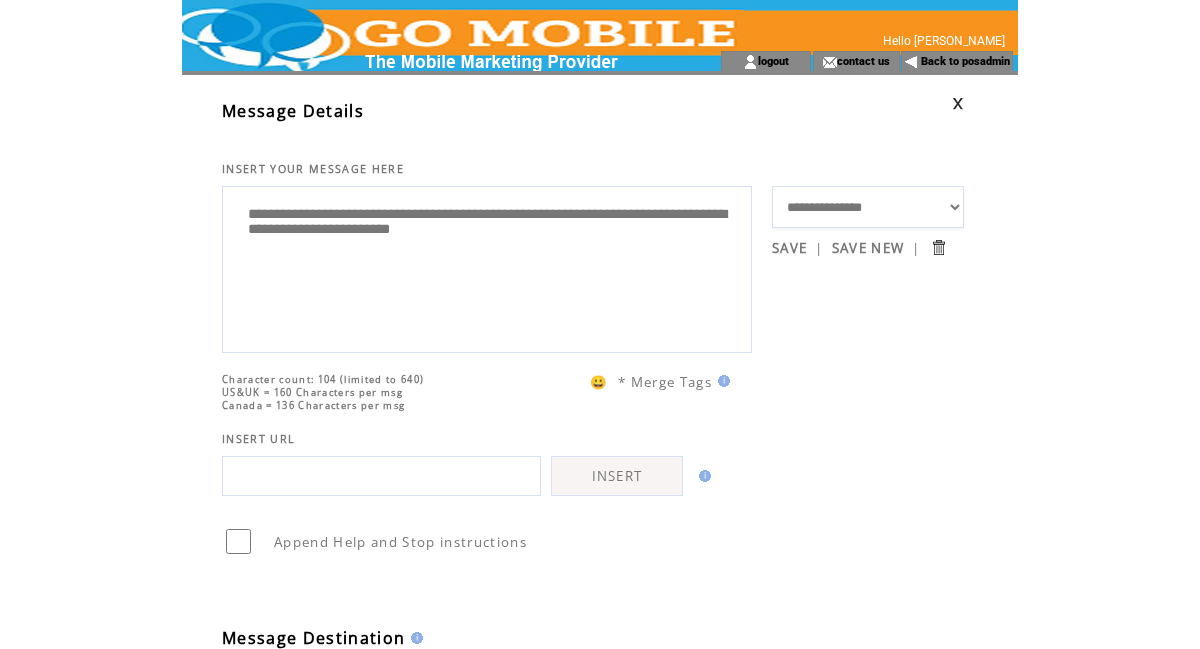click on "**********" at bounding box center (868, 207) 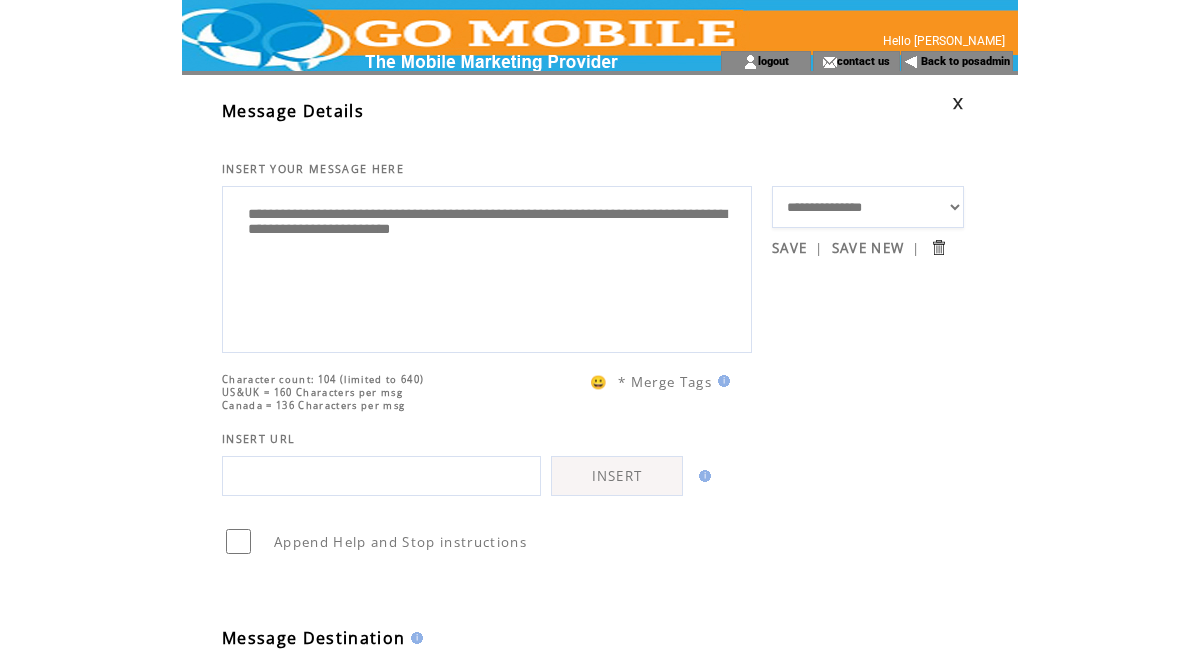 select on "*****" 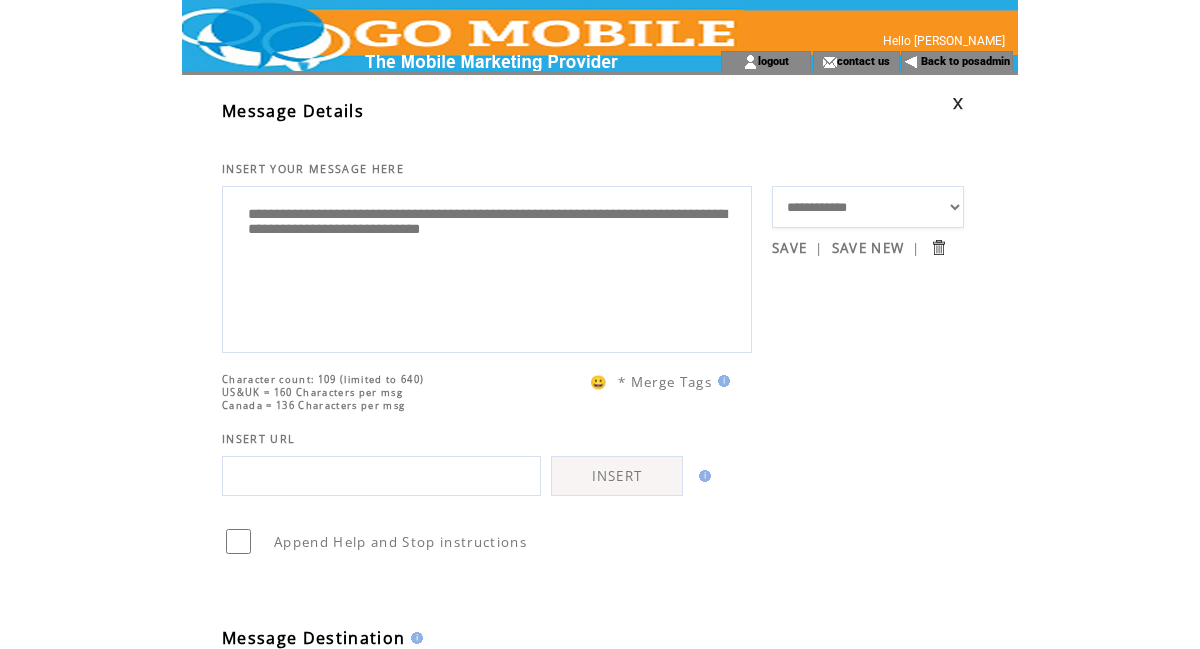 drag, startPoint x: 691, startPoint y: 249, endPoint x: 344, endPoint y: 218, distance: 348.382 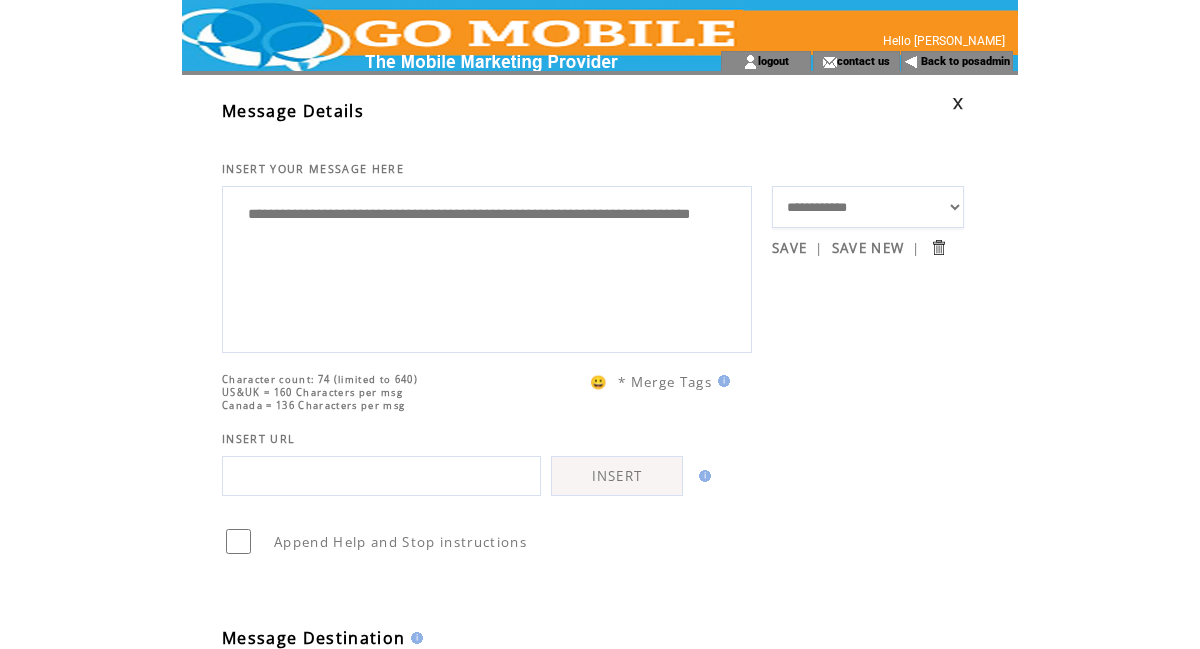 click on "**********" at bounding box center [487, 267] 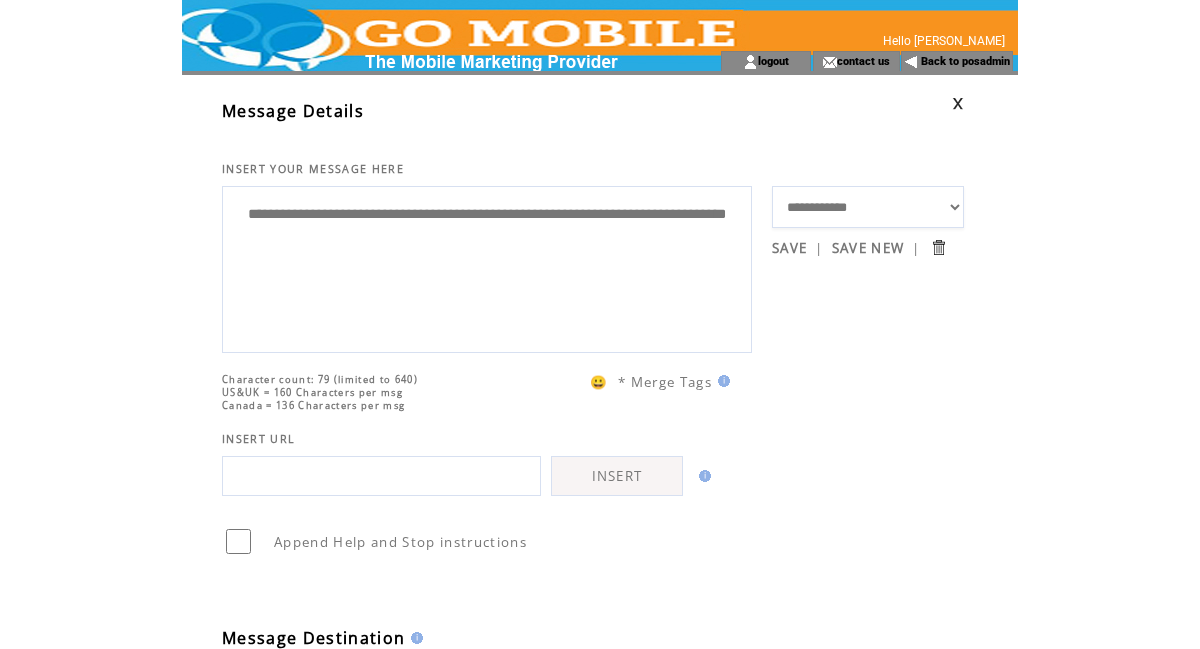 click on "**********" at bounding box center [487, 267] 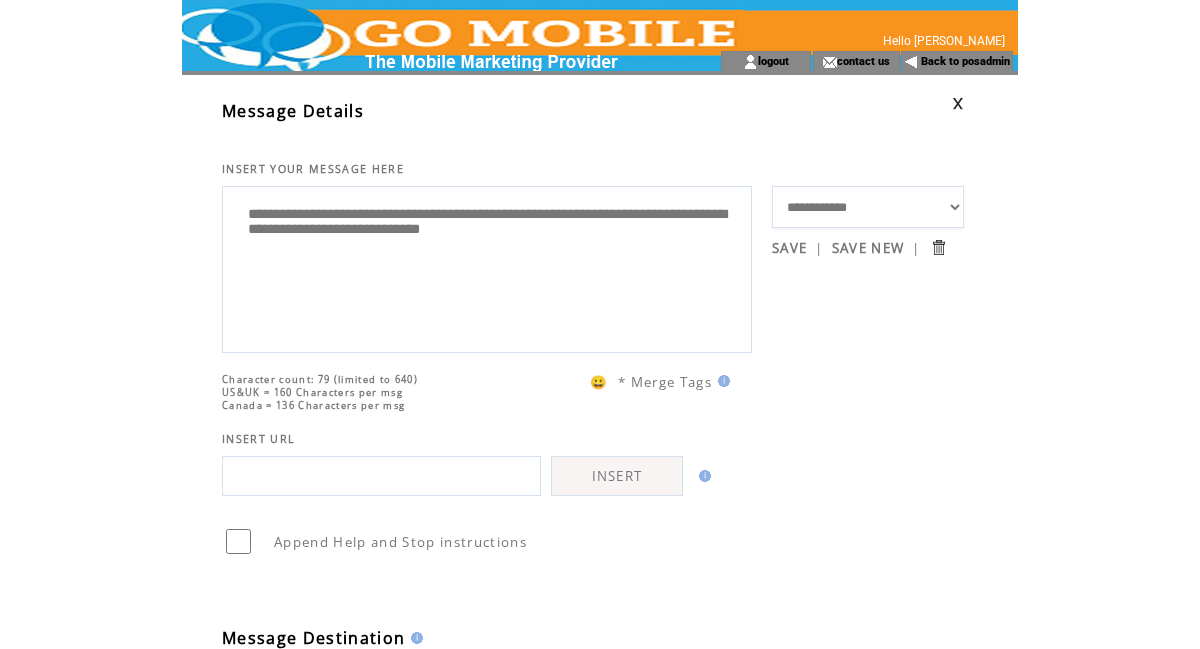 click on "**********" at bounding box center (487, 267) 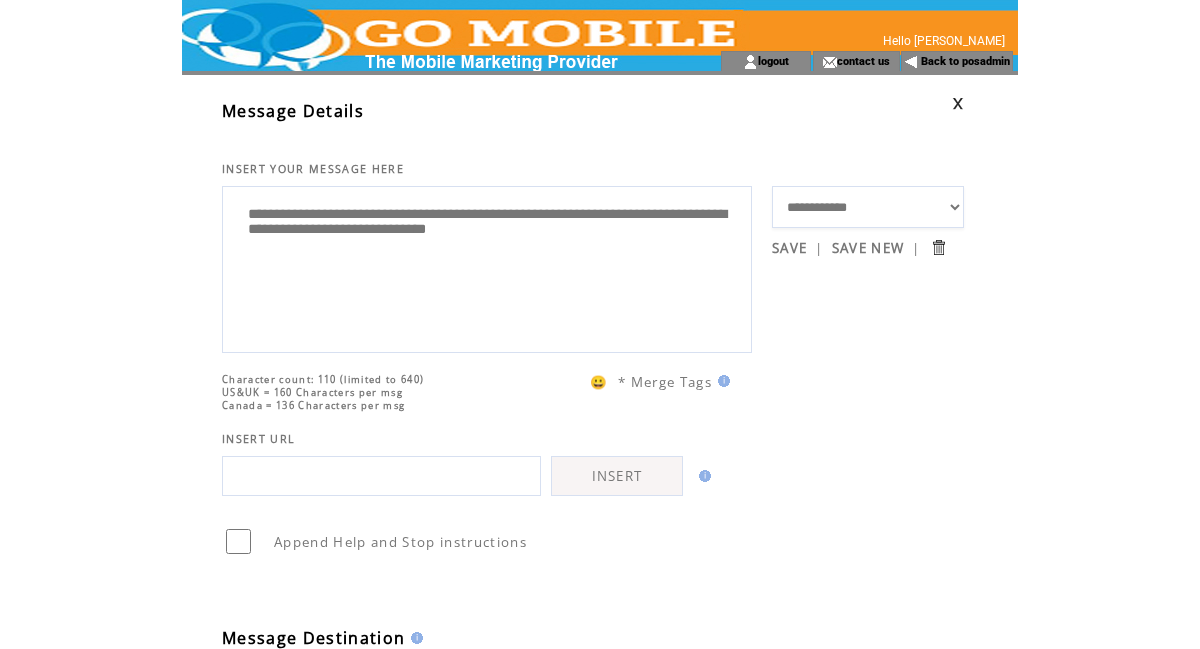 type on "**********" 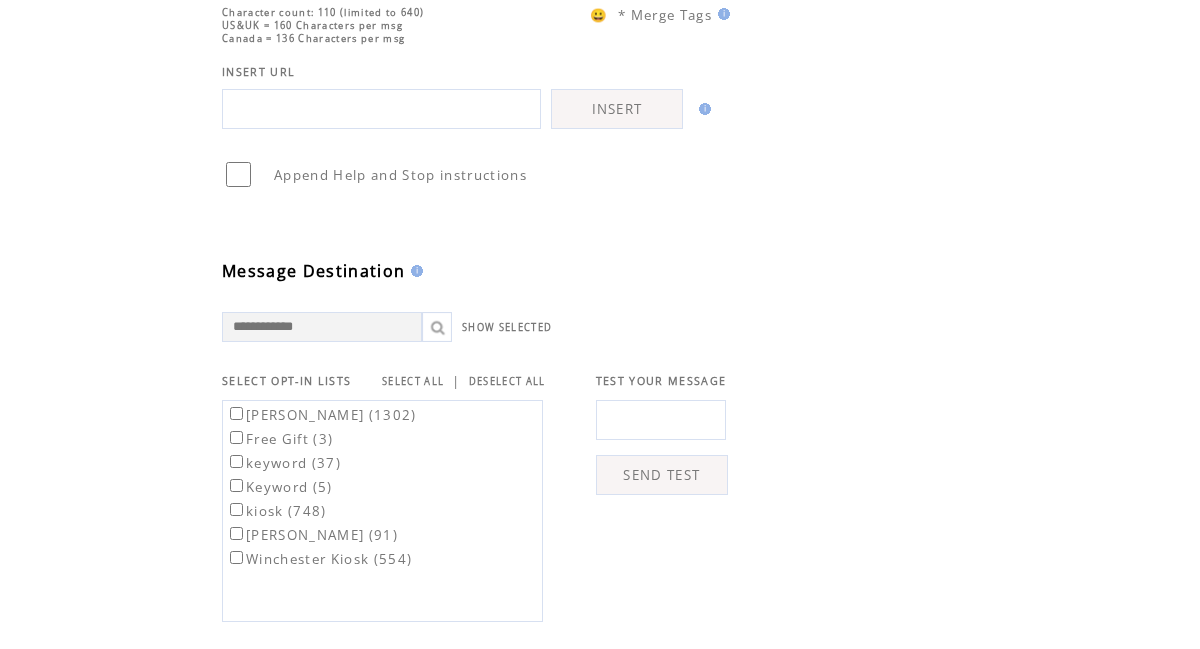 scroll, scrollTop: 368, scrollLeft: 0, axis: vertical 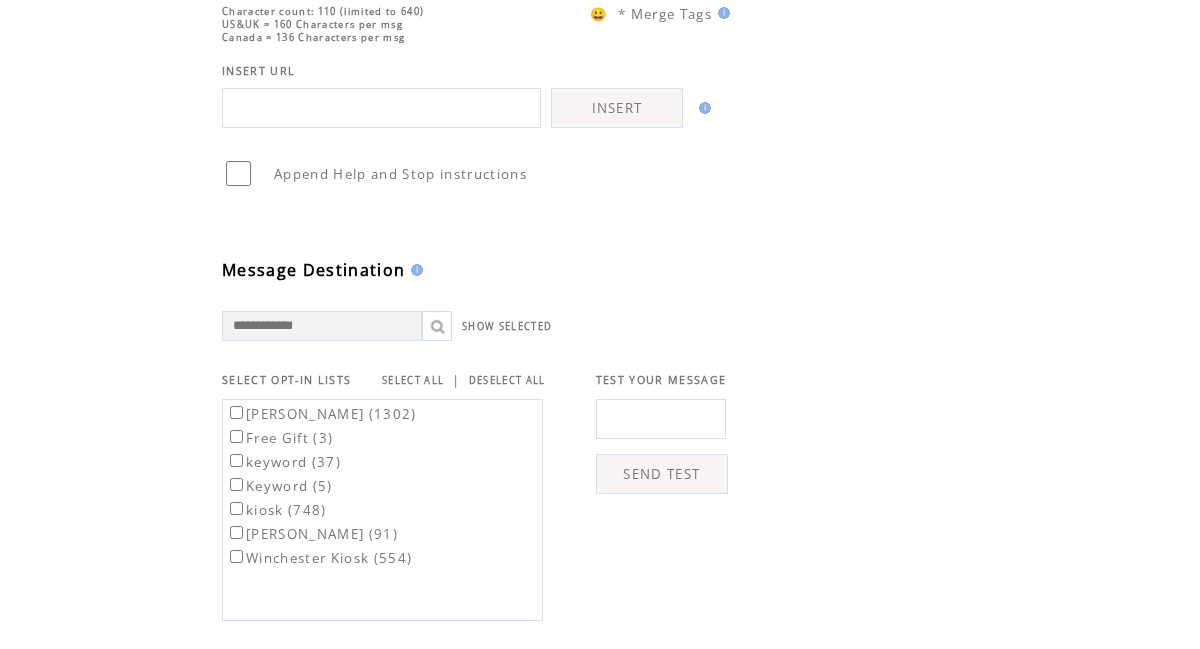 click at bounding box center [661, 419] 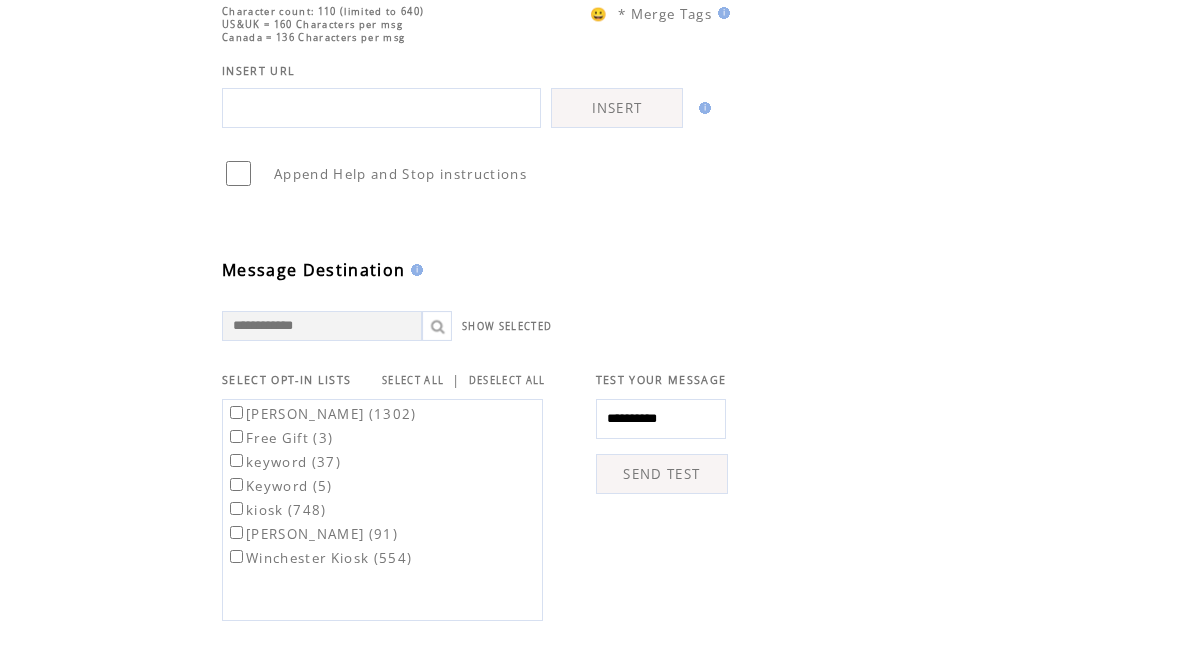 click on "SEND TEST" at bounding box center (662, 474) 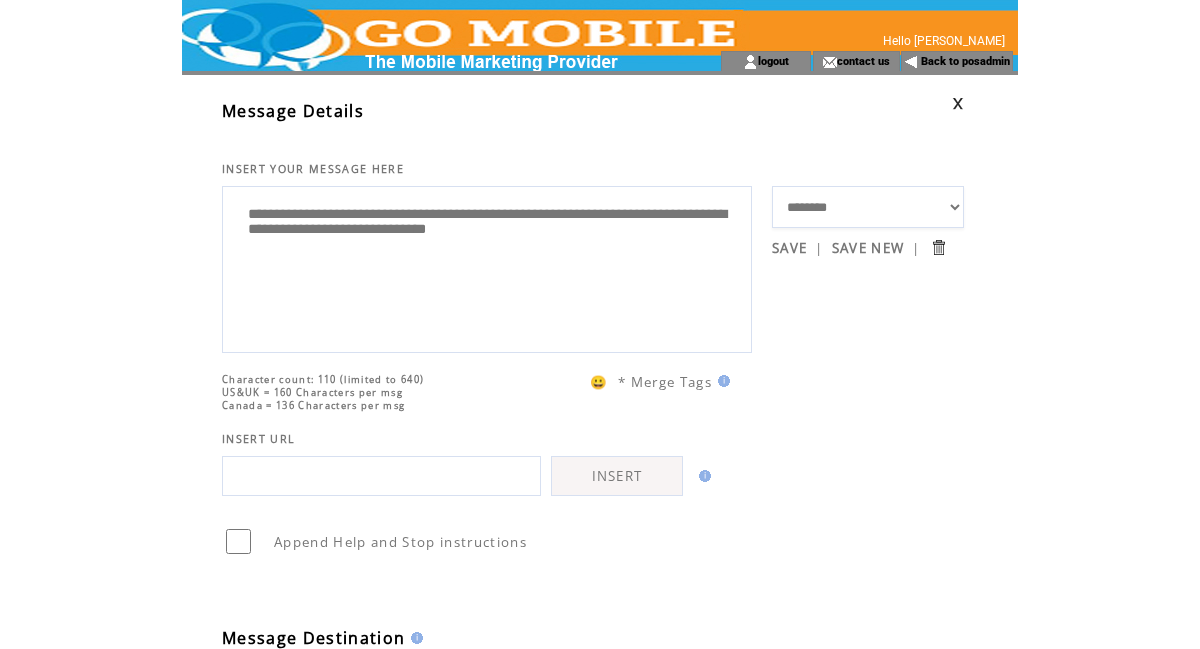 scroll, scrollTop: 0, scrollLeft: 0, axis: both 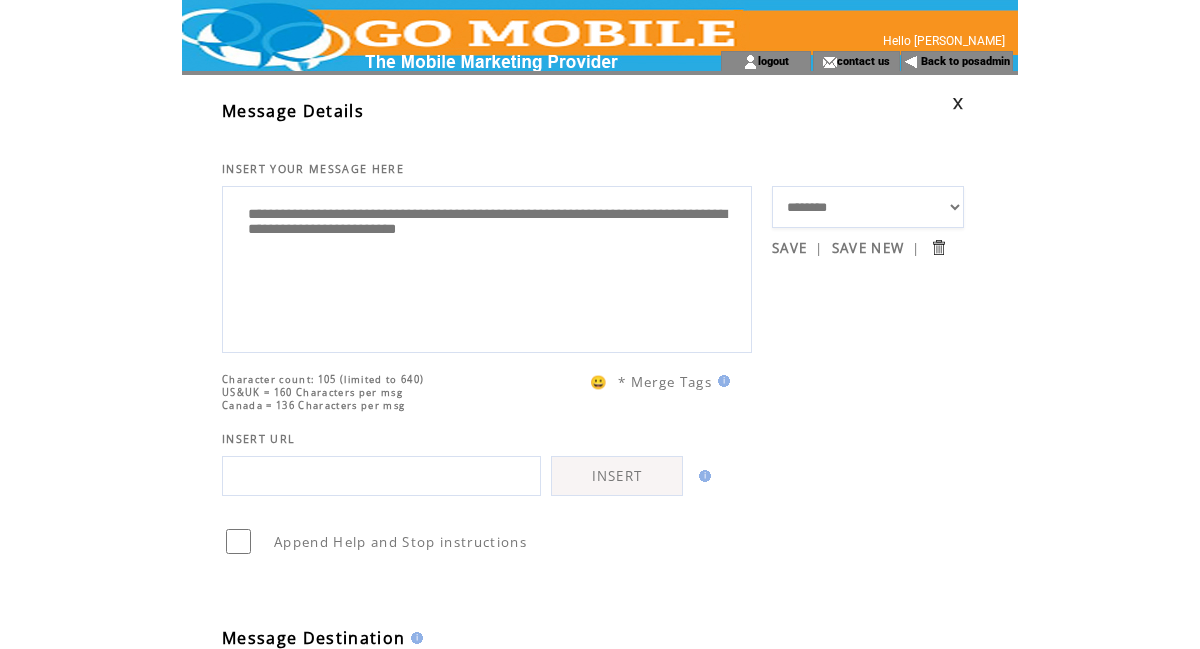 type on "**********" 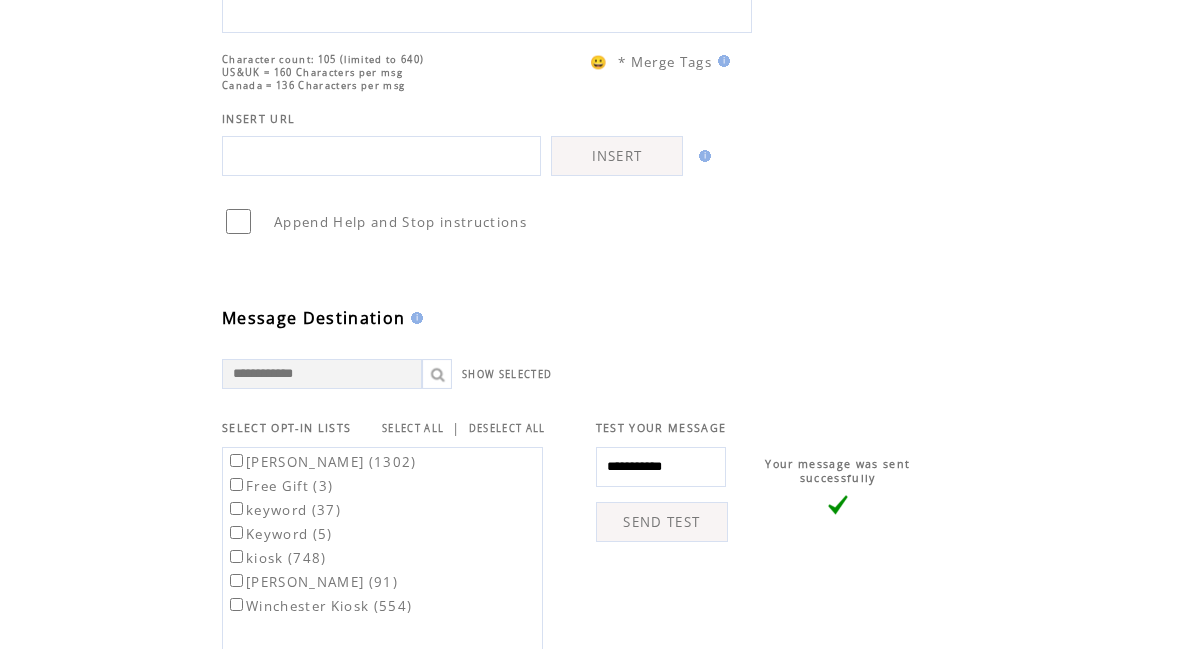 scroll, scrollTop: 362, scrollLeft: 0, axis: vertical 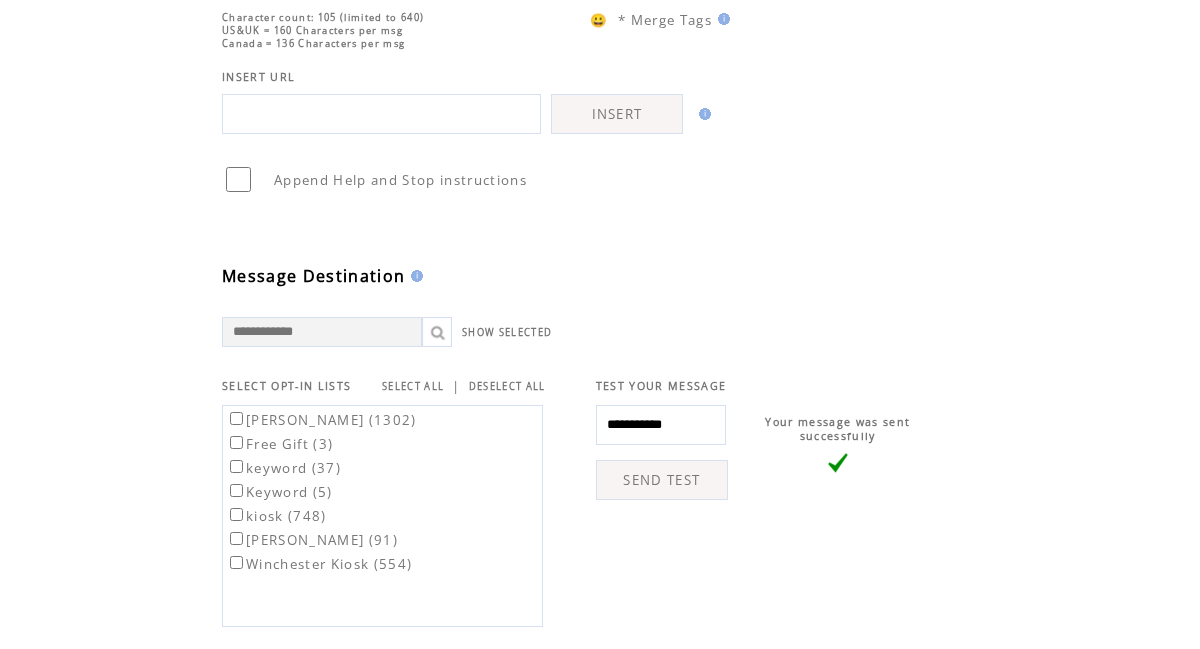 click on "**********" at bounding box center (661, 425) 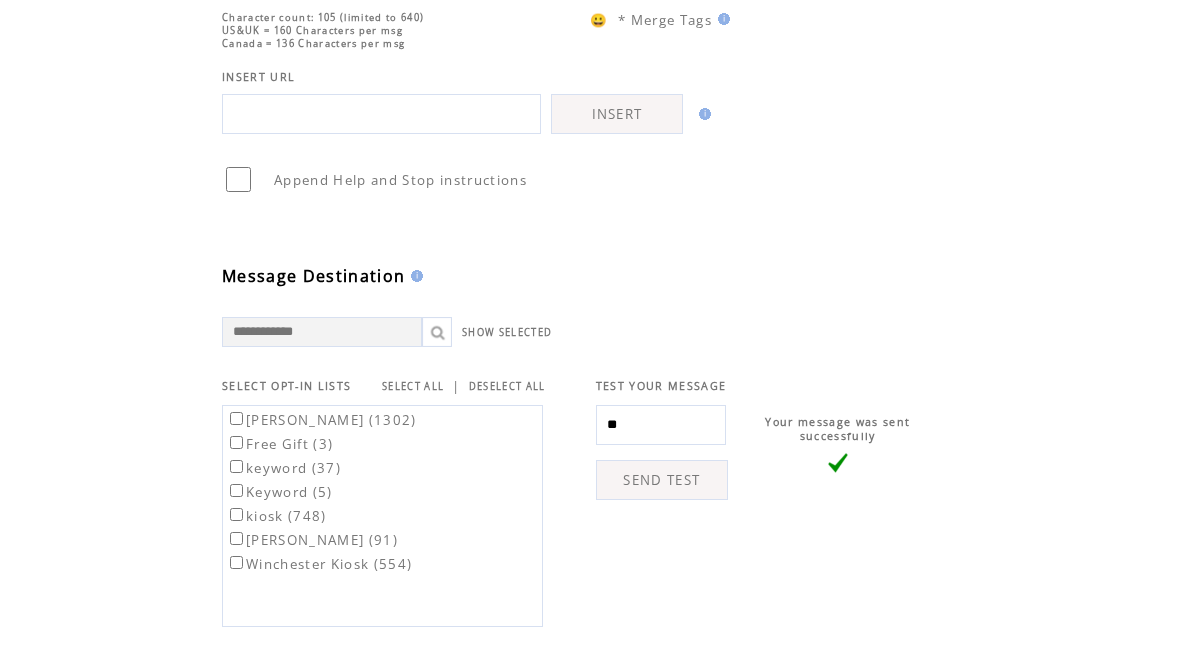 type on "**********" 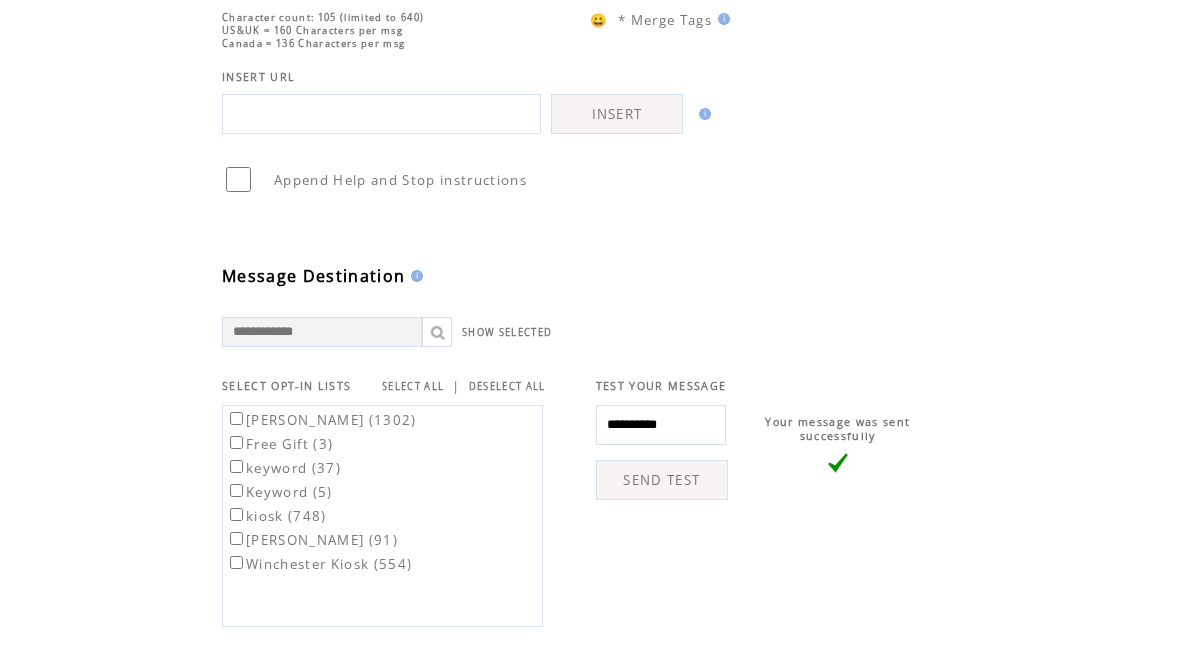 click on "SEND TEST" at bounding box center [662, 480] 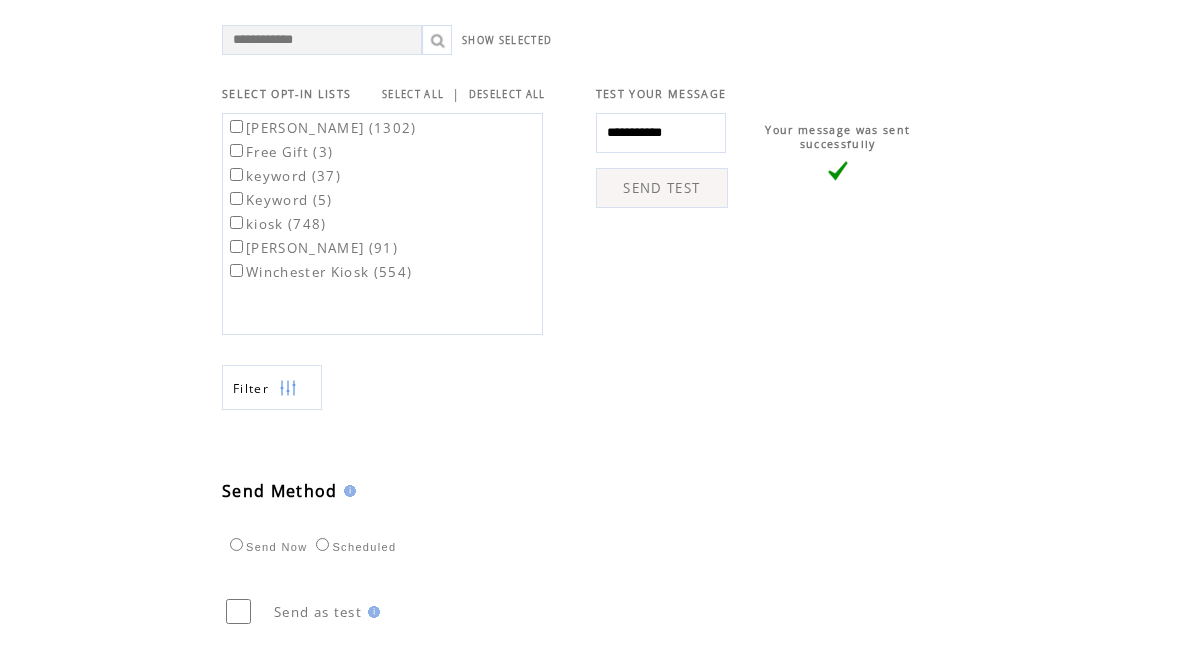 scroll, scrollTop: 638, scrollLeft: 0, axis: vertical 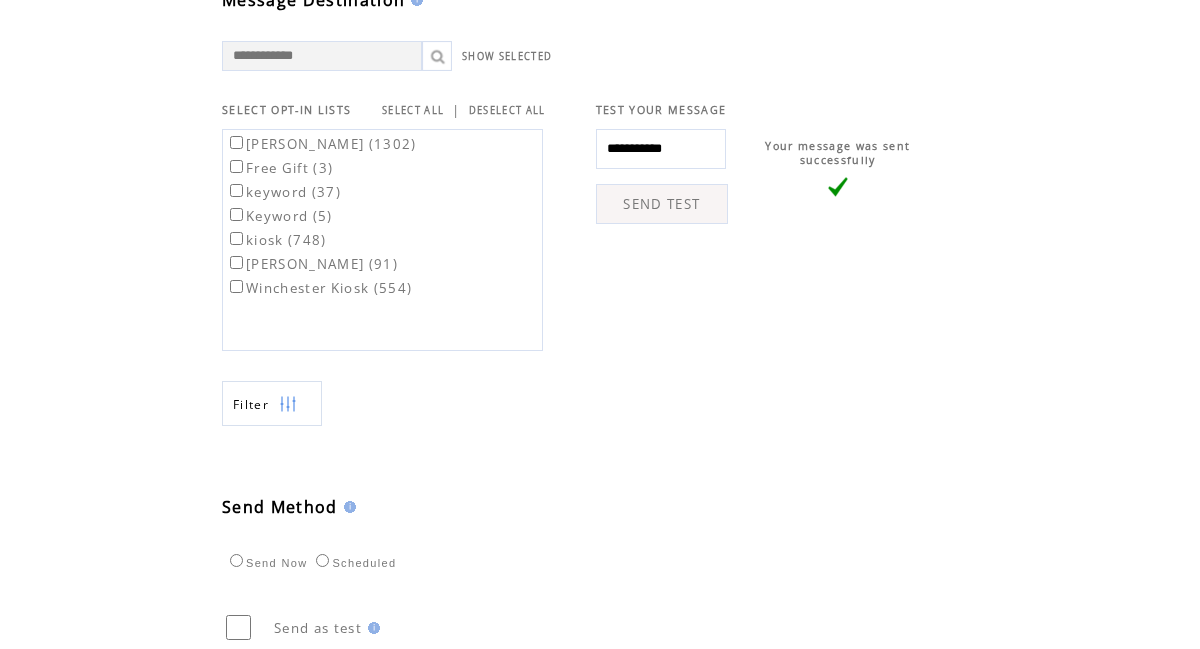 click on "**********" at bounding box center (661, 149) 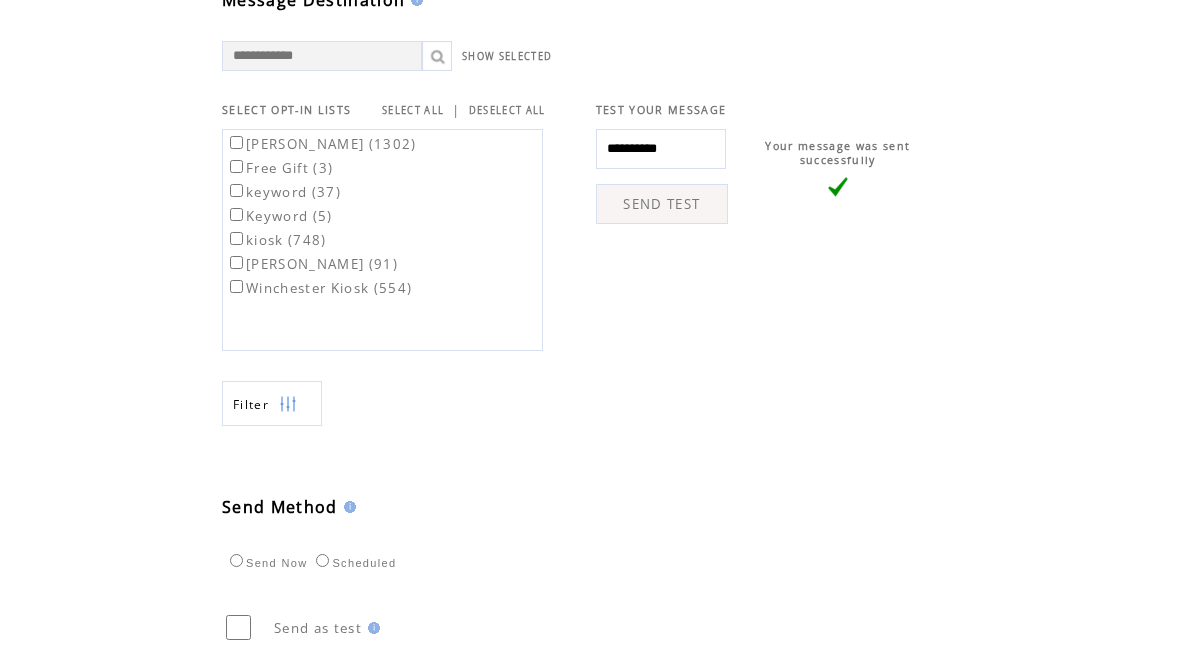 type on "**********" 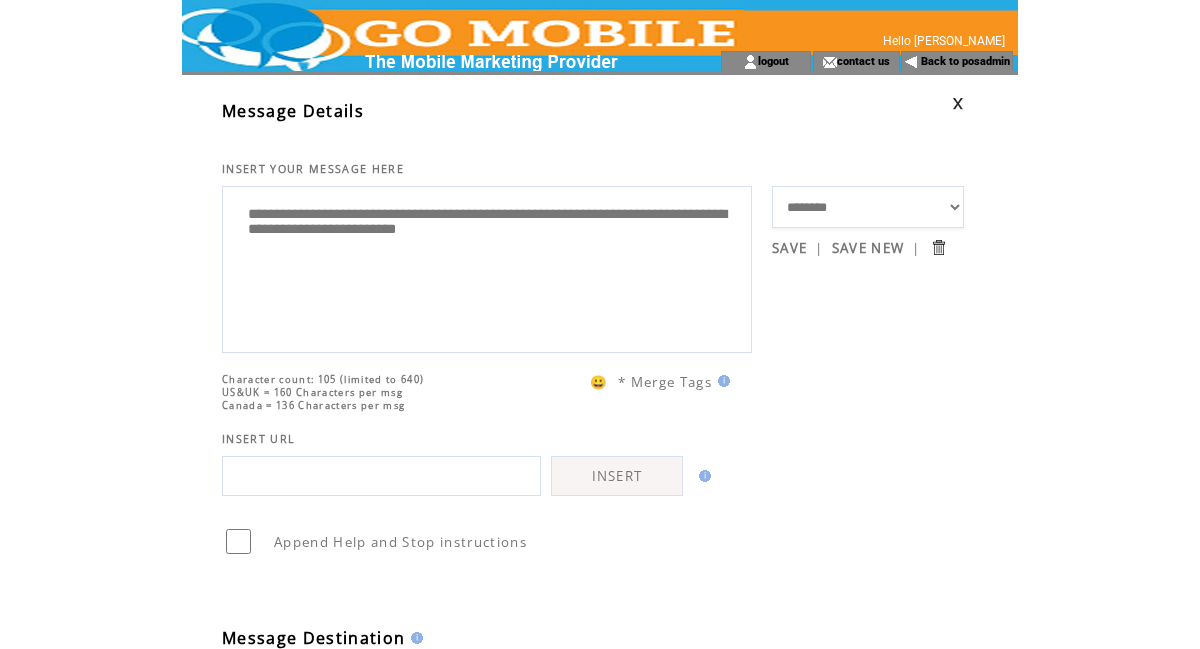 scroll, scrollTop: 0, scrollLeft: 0, axis: both 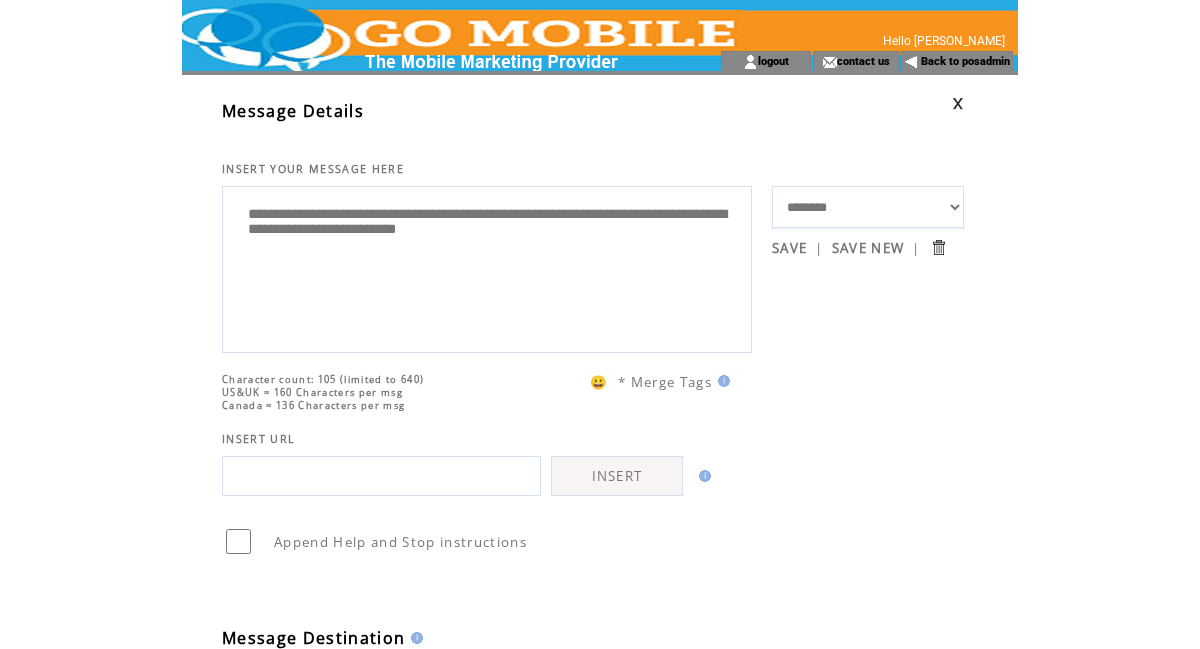 click on "SAVE NEW" at bounding box center [868, 248] 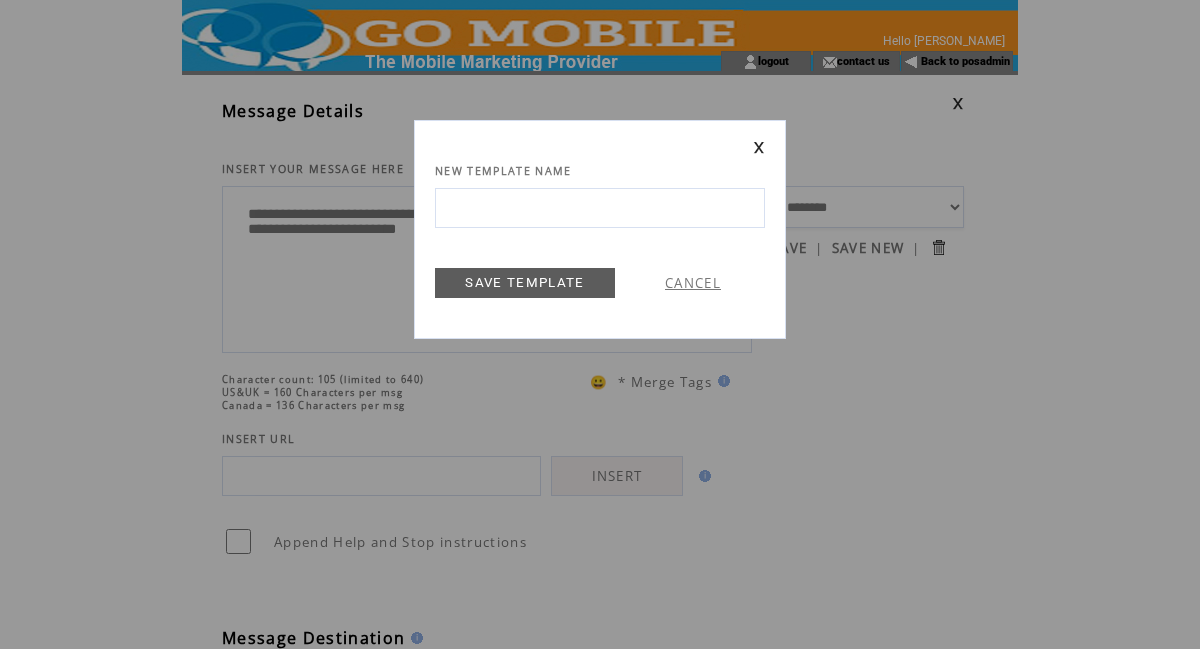 scroll, scrollTop: 0, scrollLeft: 0, axis: both 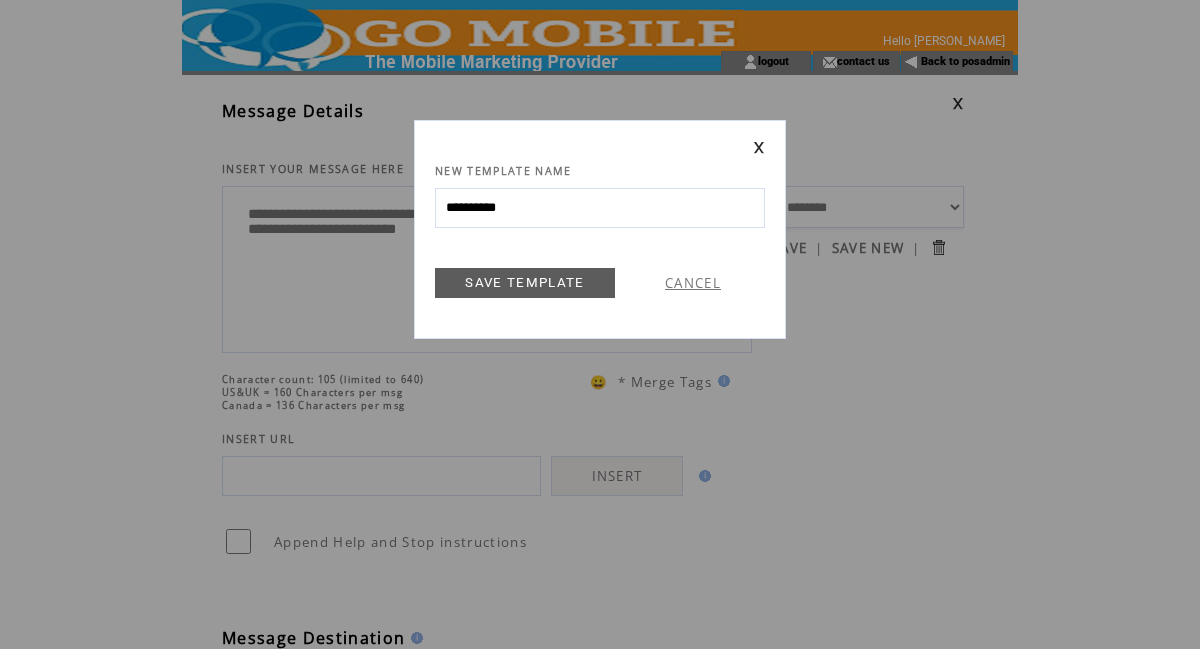 type on "**********" 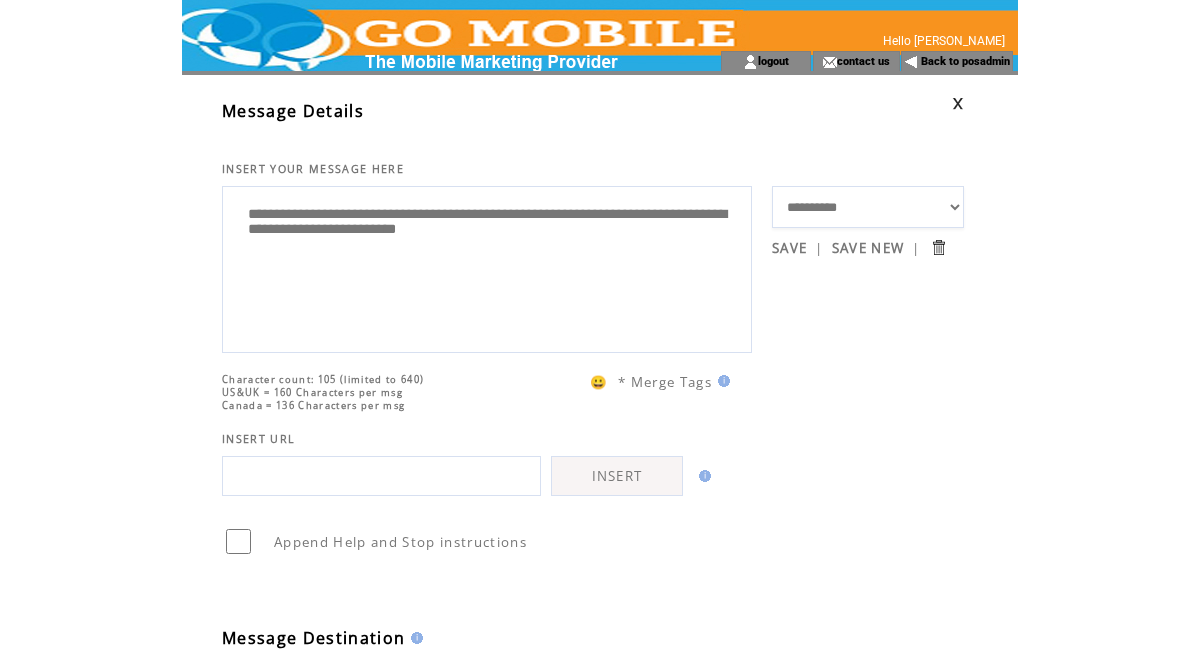 click on "SAVE" at bounding box center [789, 248] 